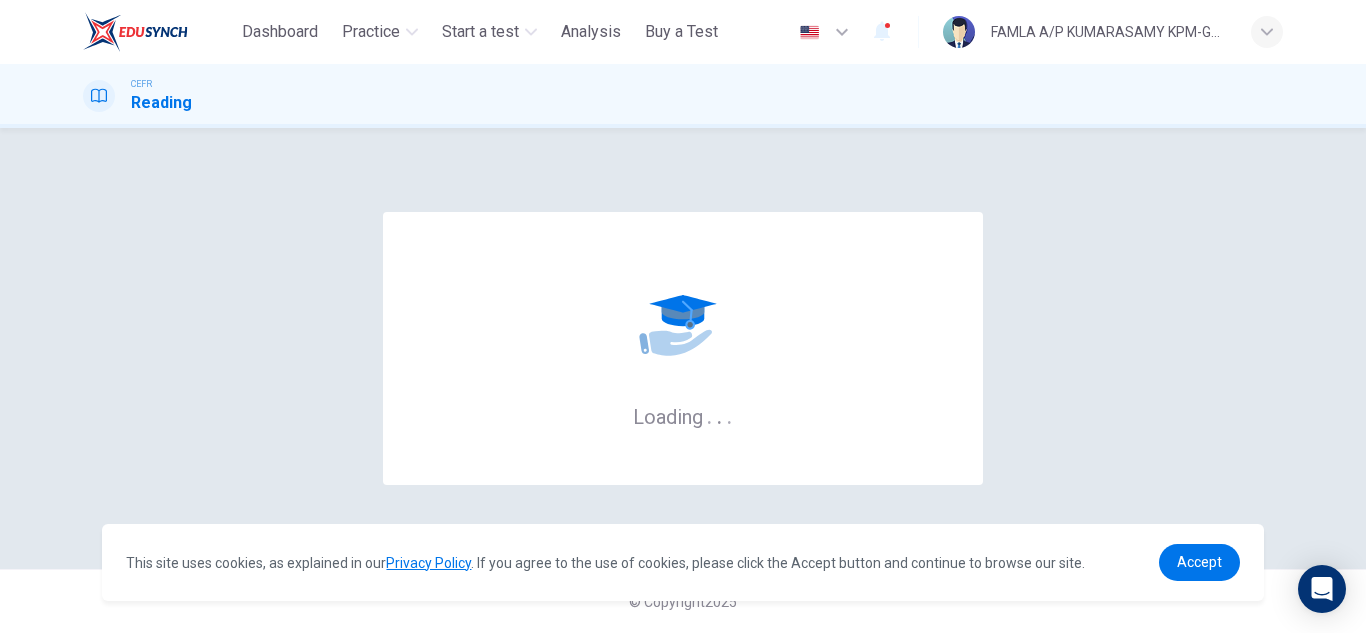 scroll, scrollTop: 0, scrollLeft: 0, axis: both 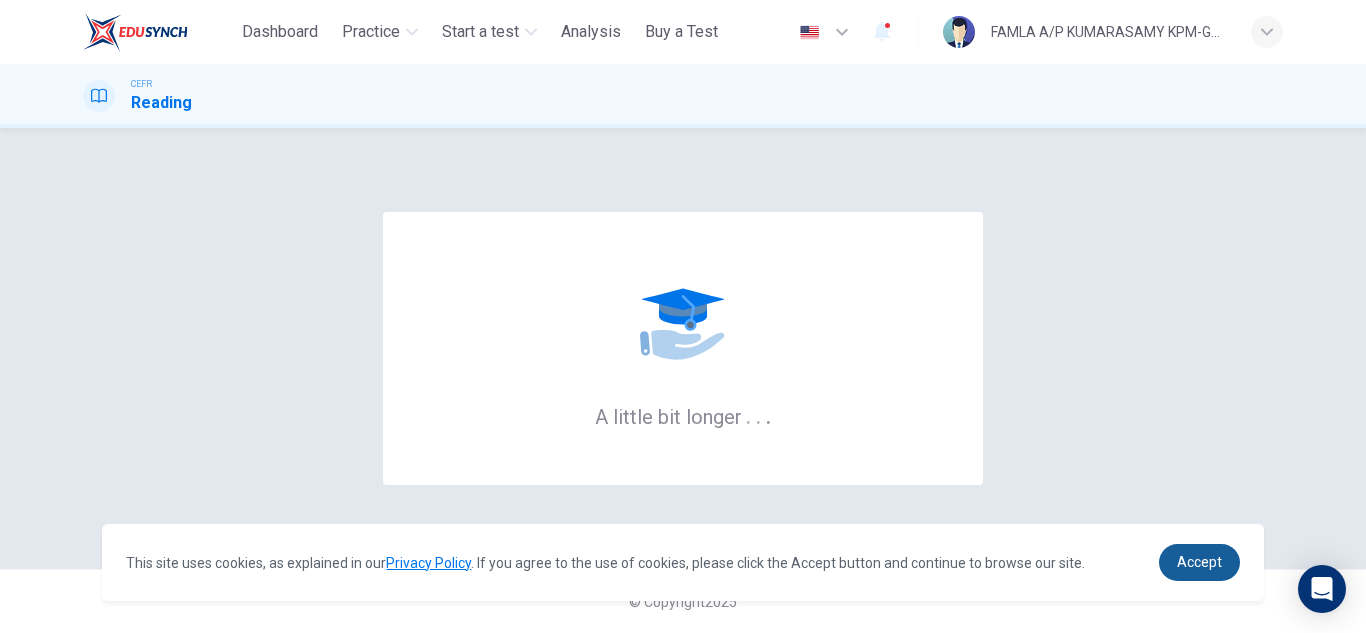 click on "Accept" at bounding box center [1199, 562] 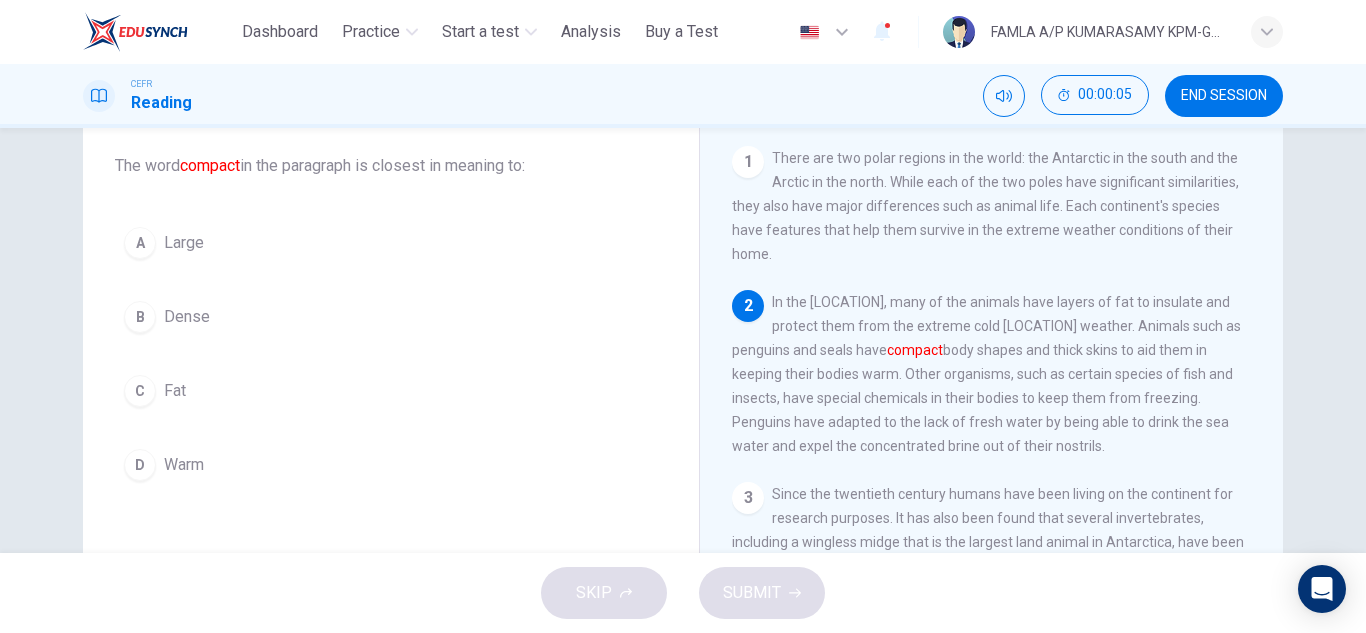 scroll, scrollTop: 75, scrollLeft: 0, axis: vertical 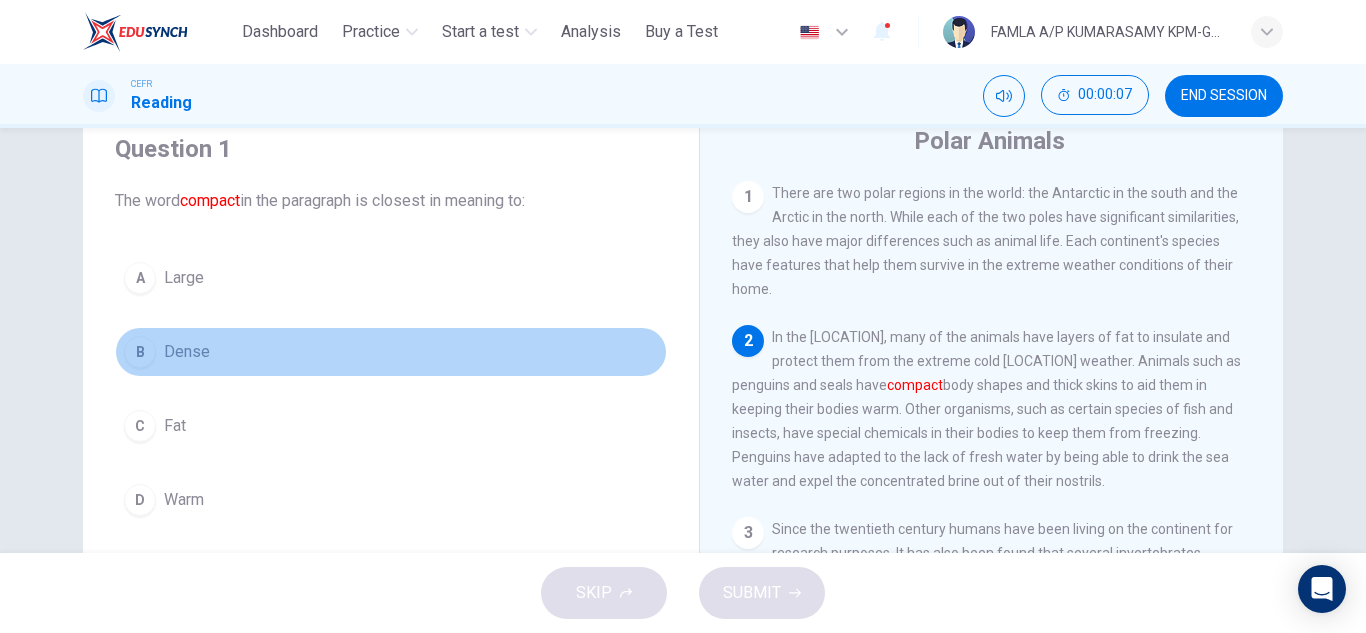 click on "B Dense" at bounding box center [391, 352] 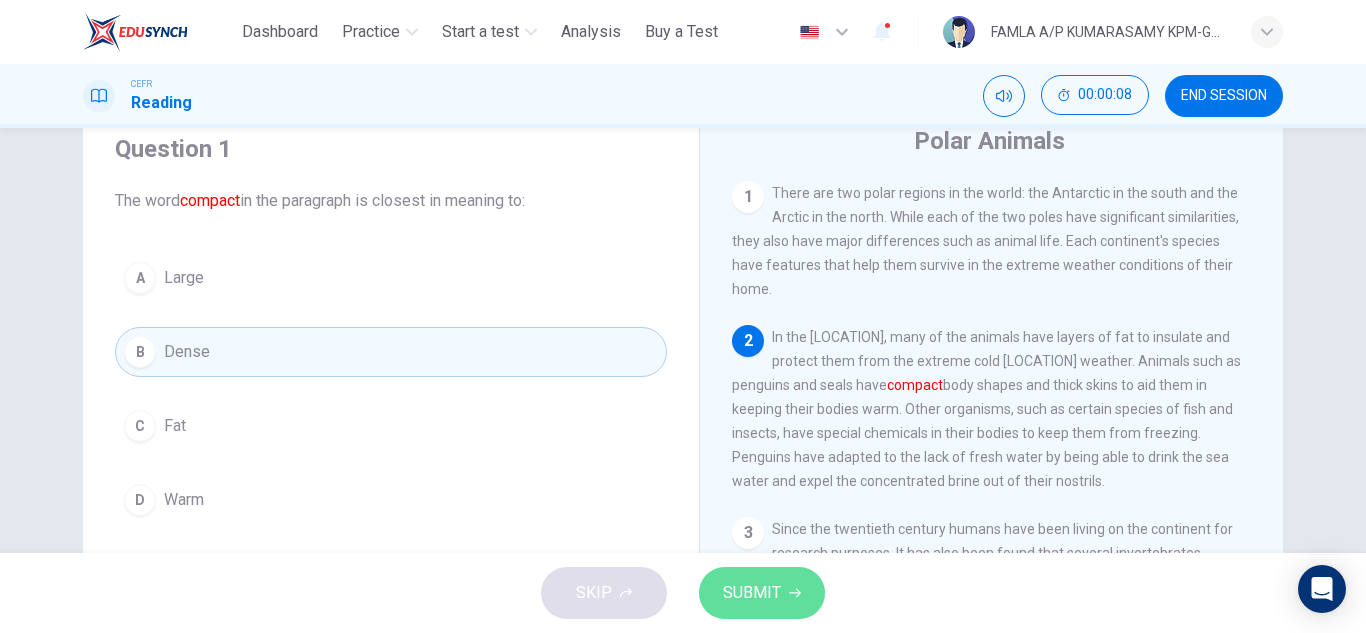 click on "SUBMIT" at bounding box center (762, 593) 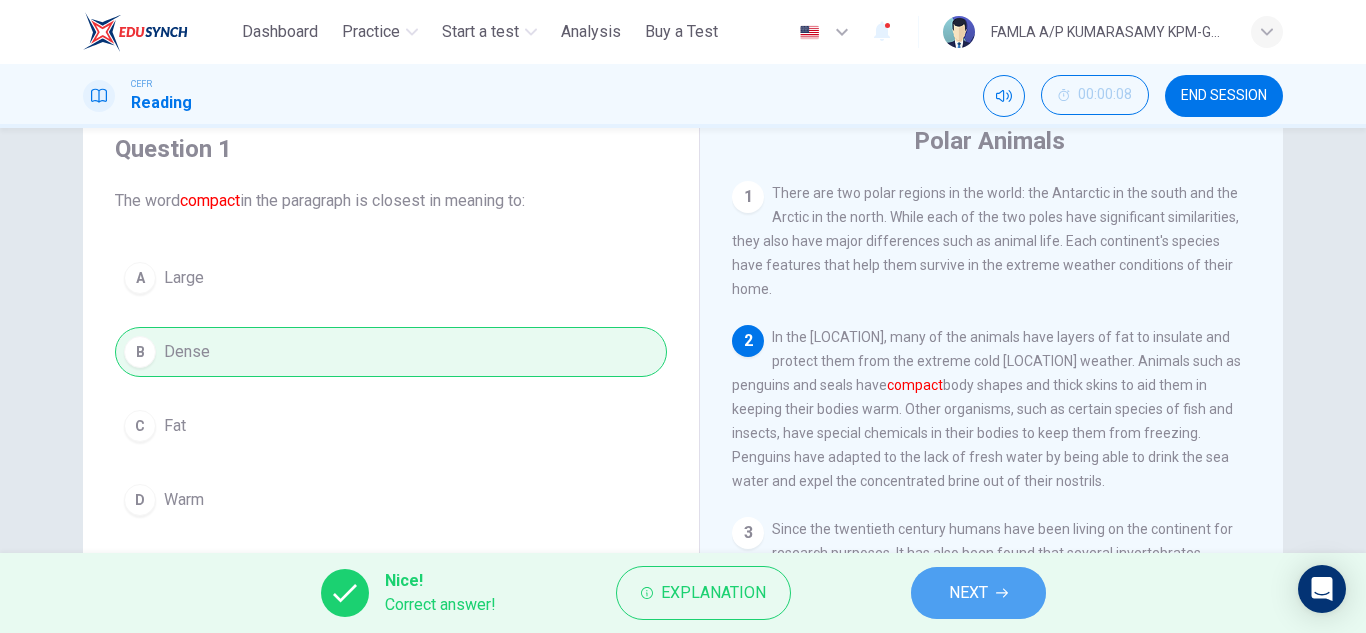 click on "NEXT" at bounding box center (978, 593) 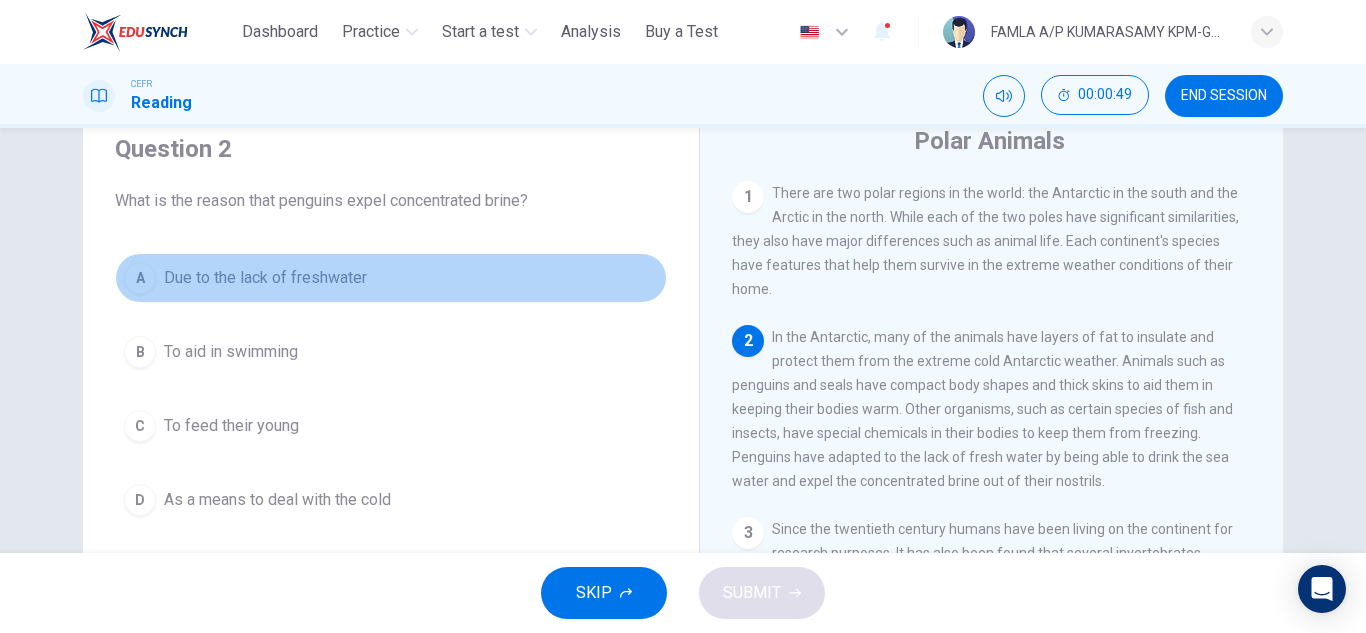 click on "Due to the lack of freshwater" at bounding box center [265, 278] 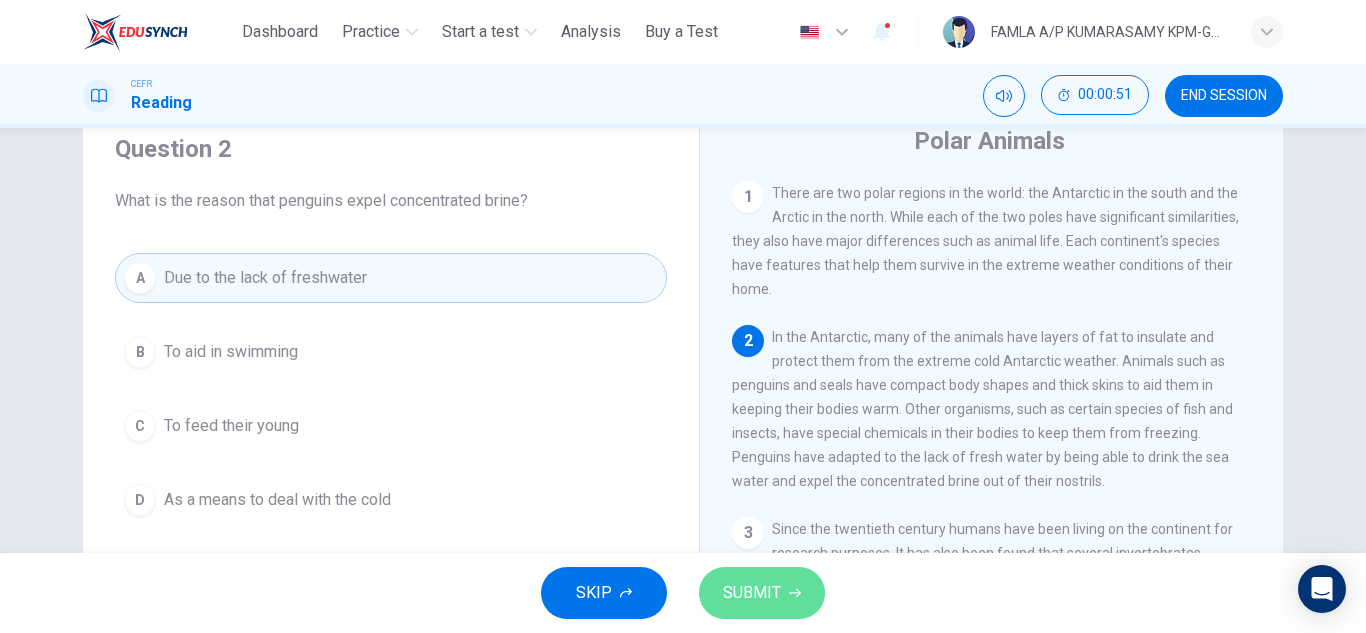click on "SUBMIT" at bounding box center [752, 593] 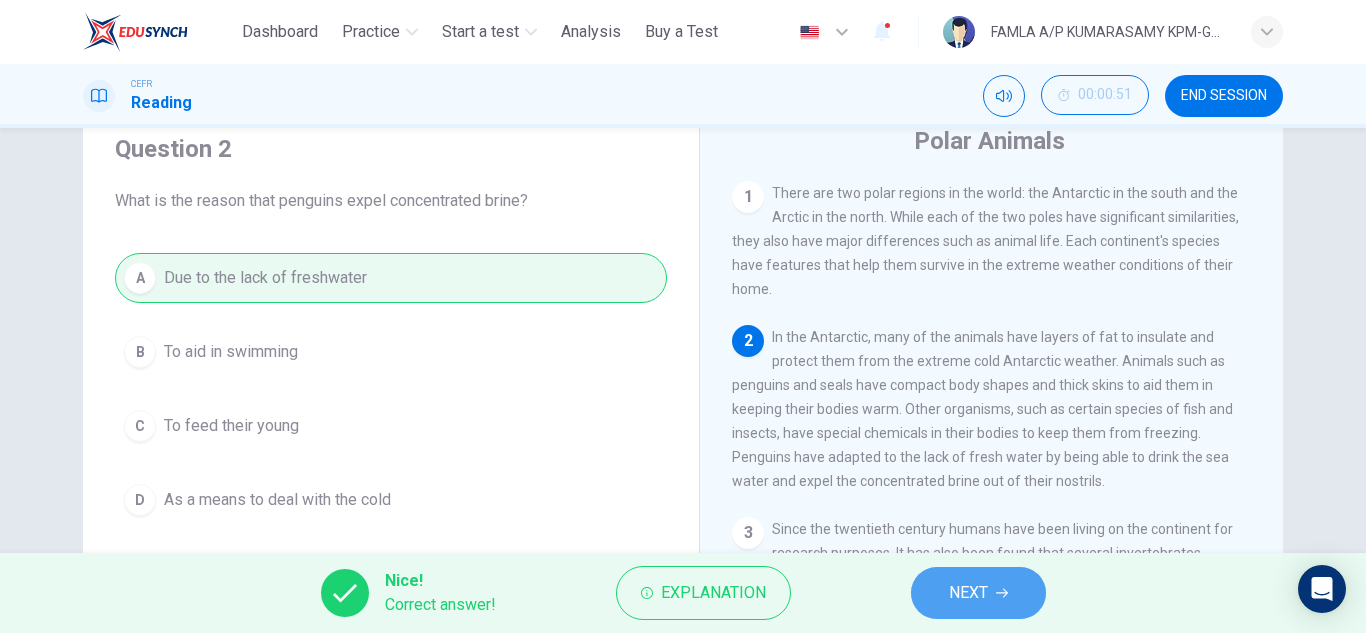 click on "NEXT" at bounding box center [978, 593] 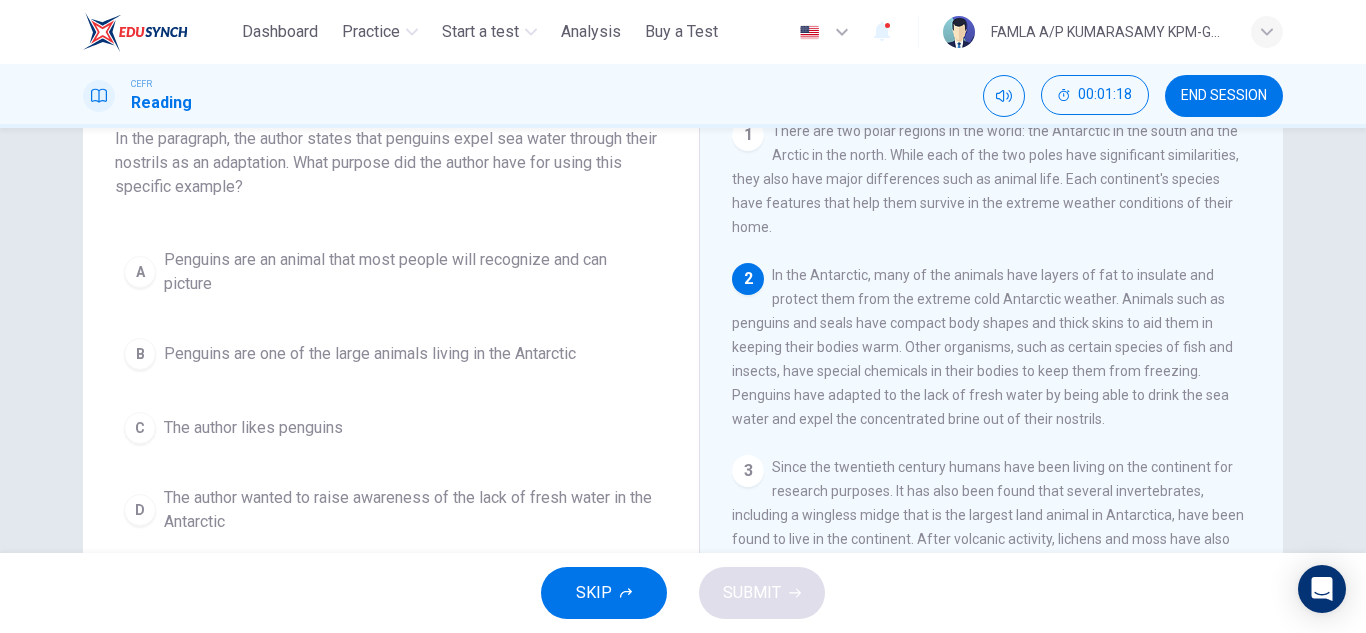 scroll, scrollTop: 145, scrollLeft: 0, axis: vertical 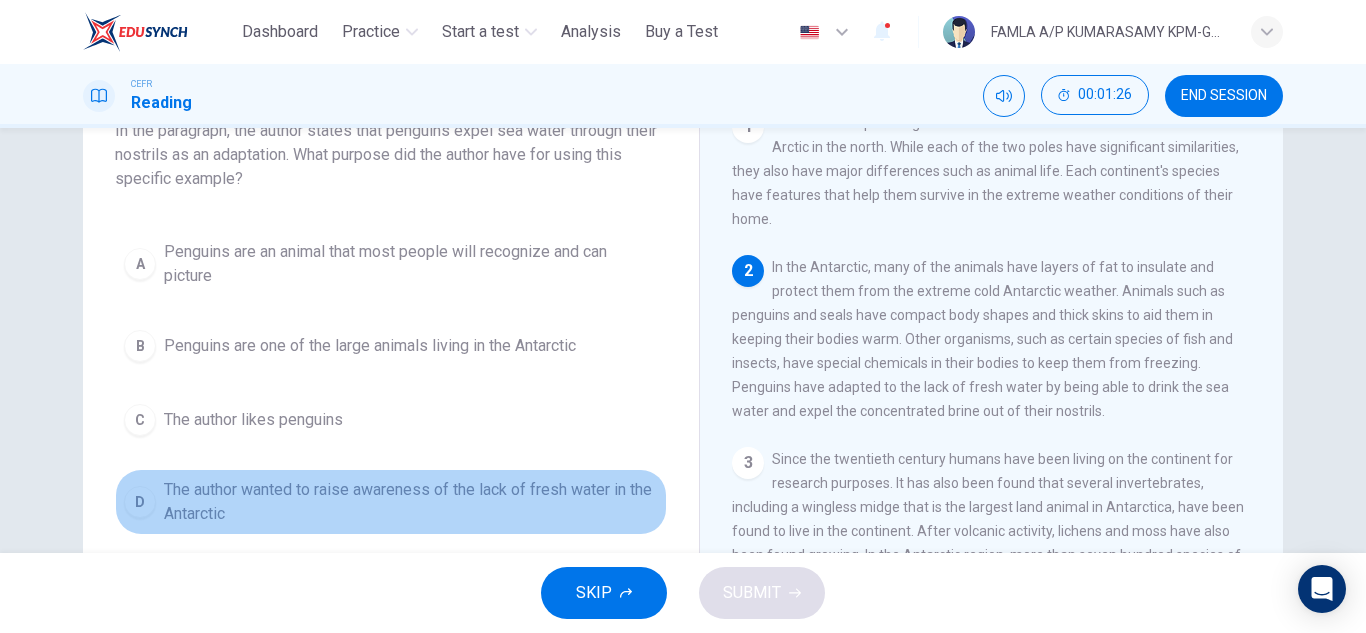 click on "The author wanted to raise awareness of the lack of fresh water in the Antarctic" at bounding box center (411, 502) 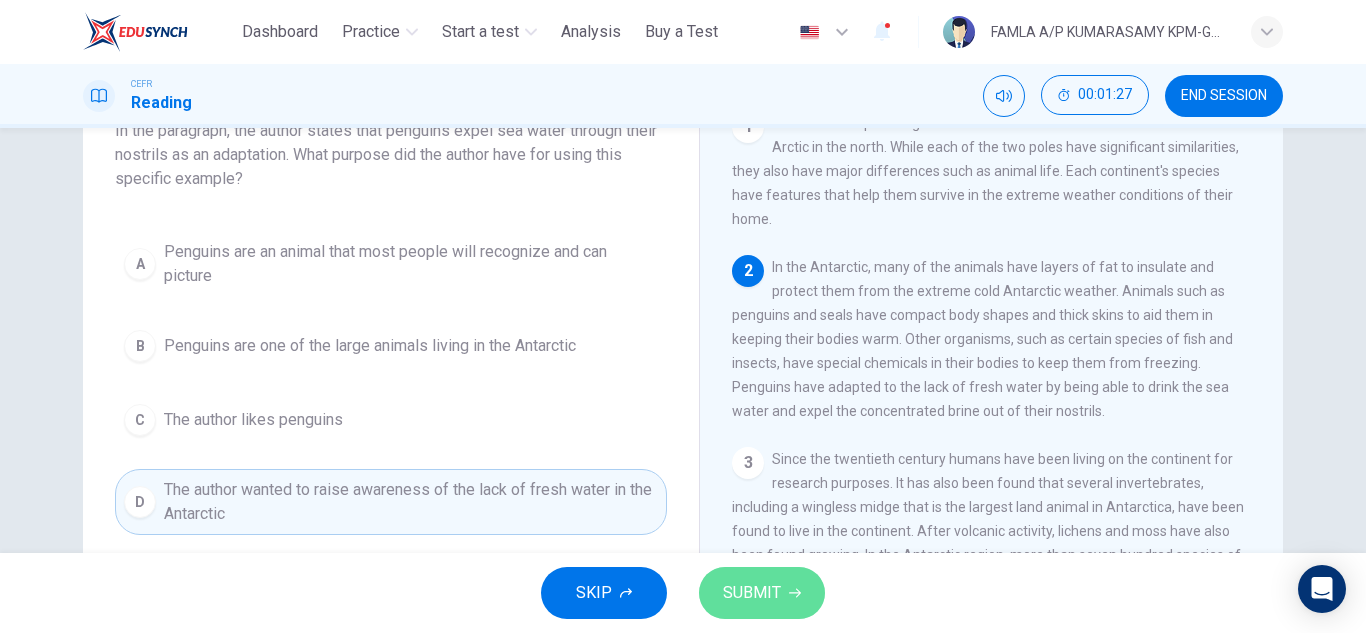click on "SUBMIT" at bounding box center [762, 593] 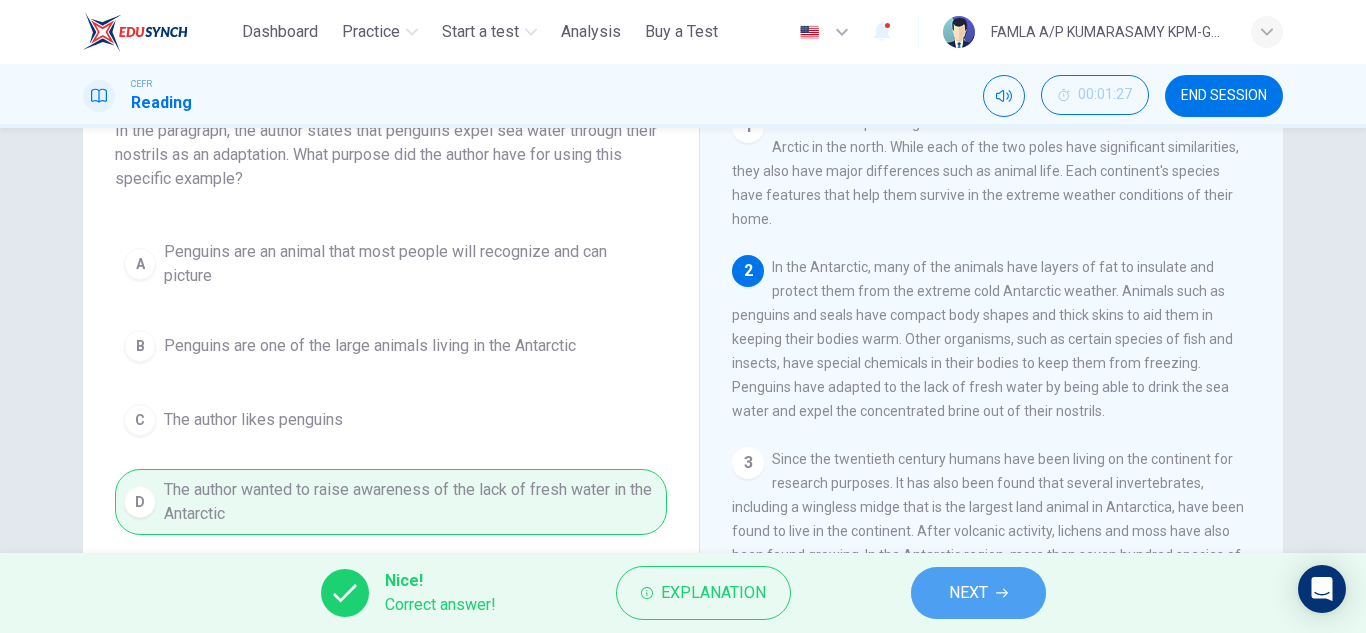 click on "NEXT" at bounding box center (968, 593) 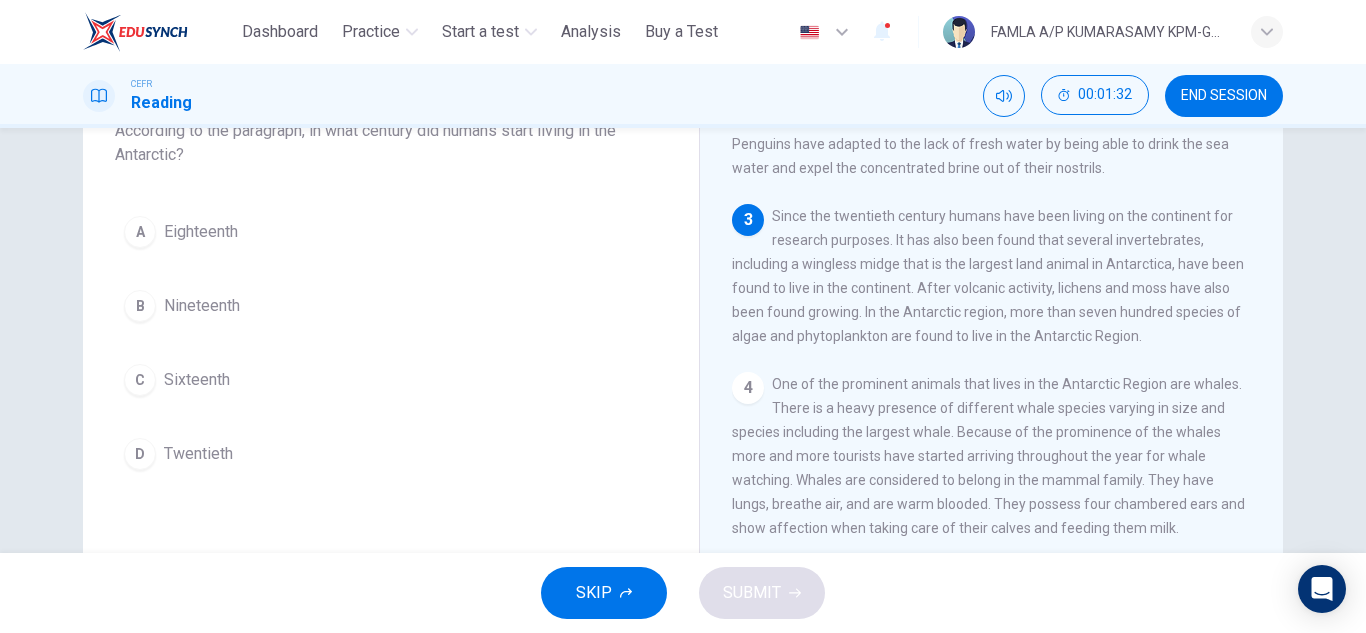 scroll, scrollTop: 245, scrollLeft: 0, axis: vertical 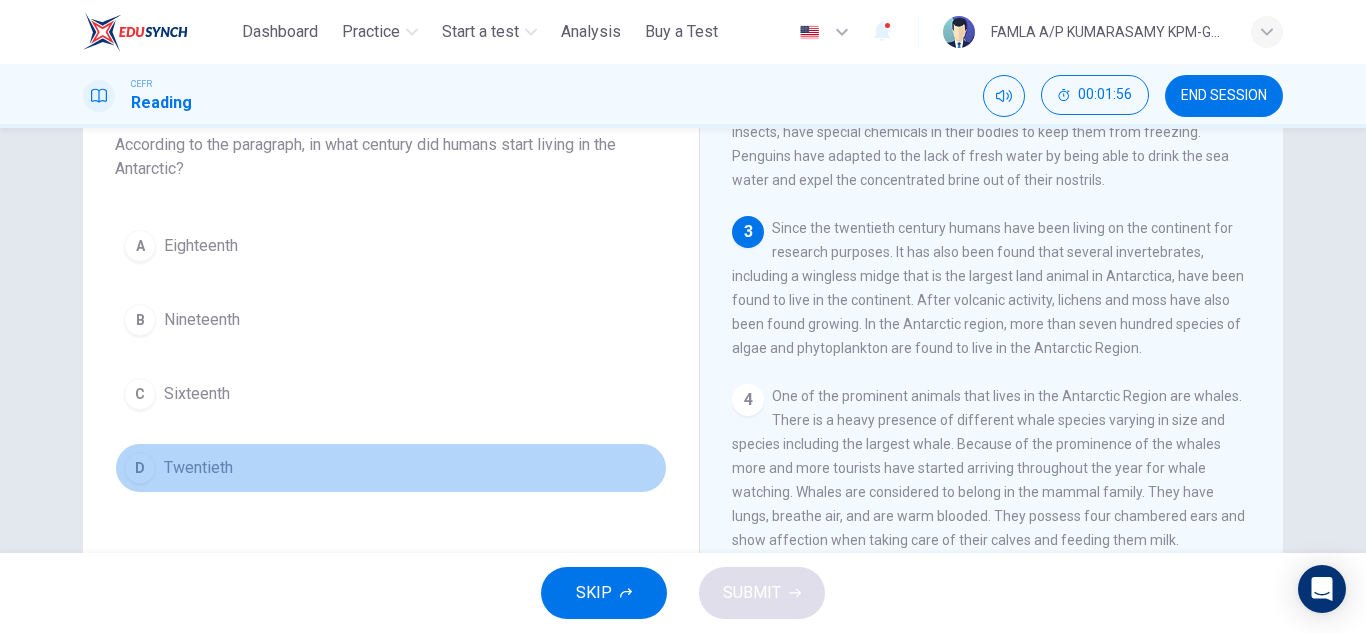 click on "D Twentieth" at bounding box center [391, 468] 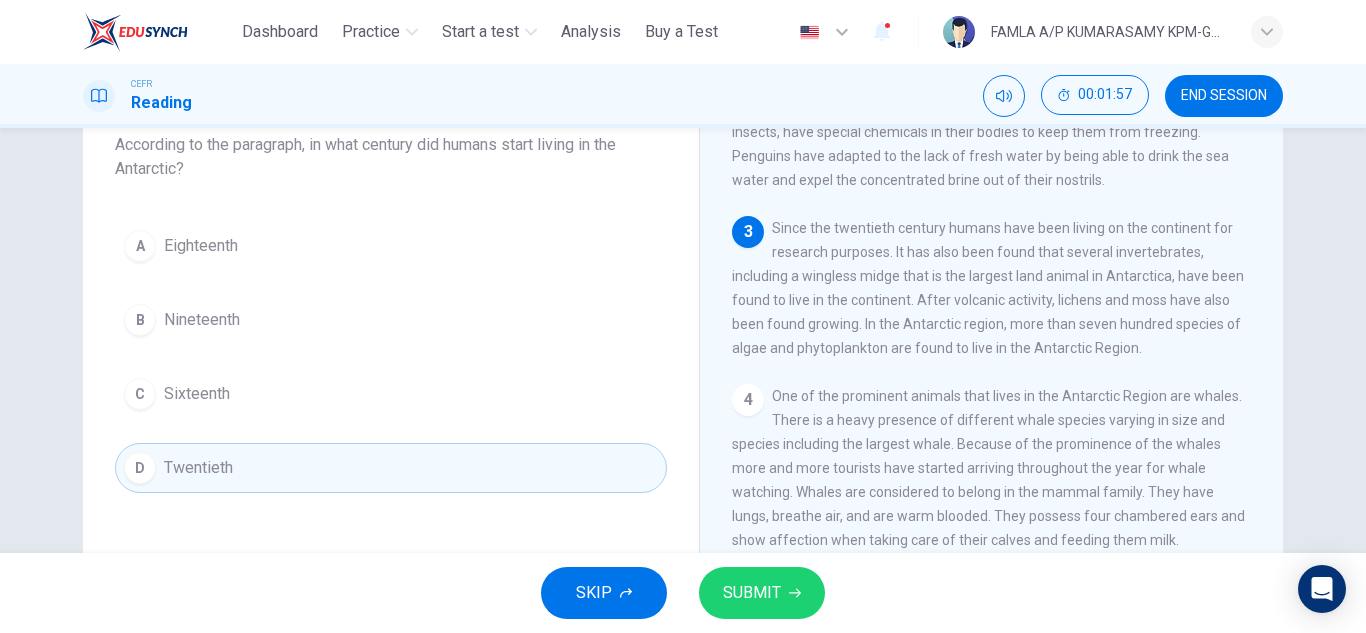 click on "SKIP SUBMIT" at bounding box center (683, 593) 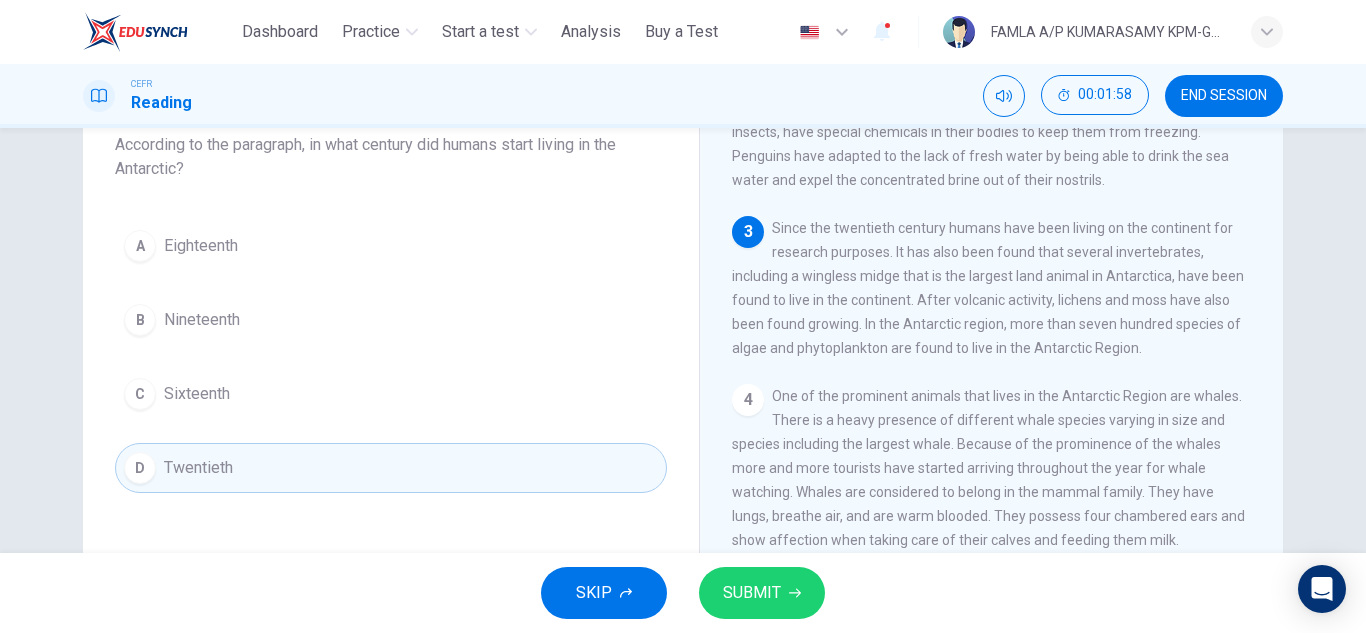 click on "SUBMIT" at bounding box center [752, 593] 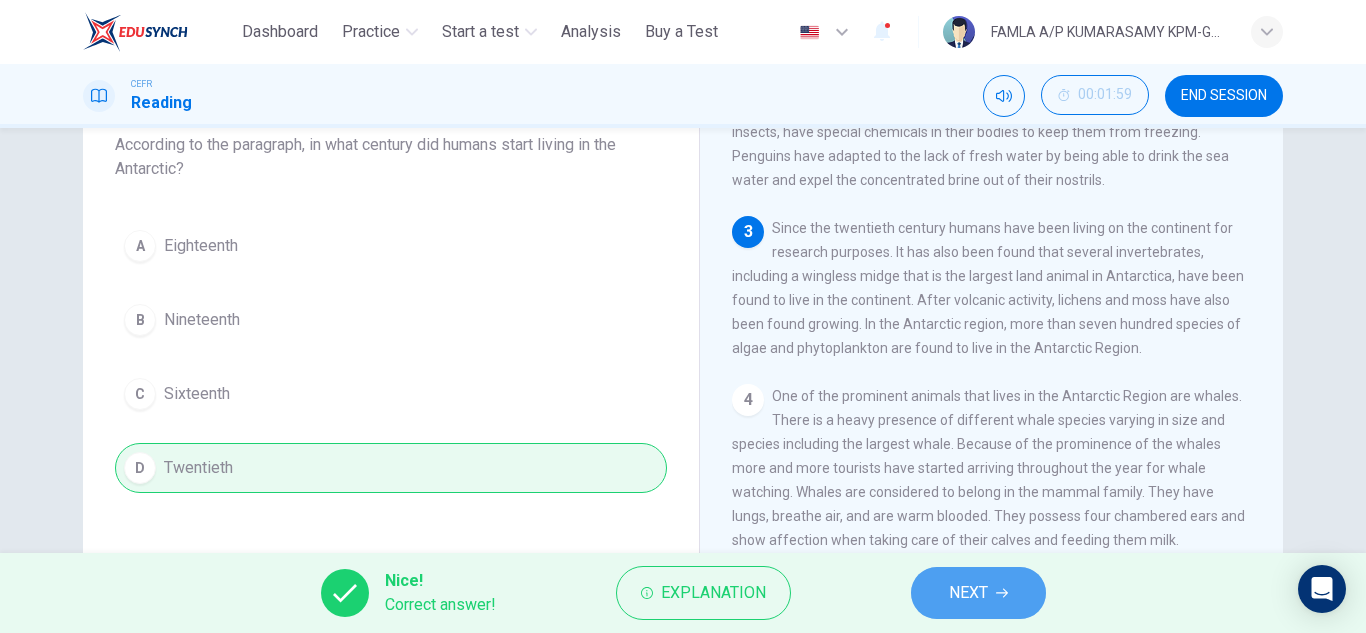 click on "NEXT" at bounding box center [968, 593] 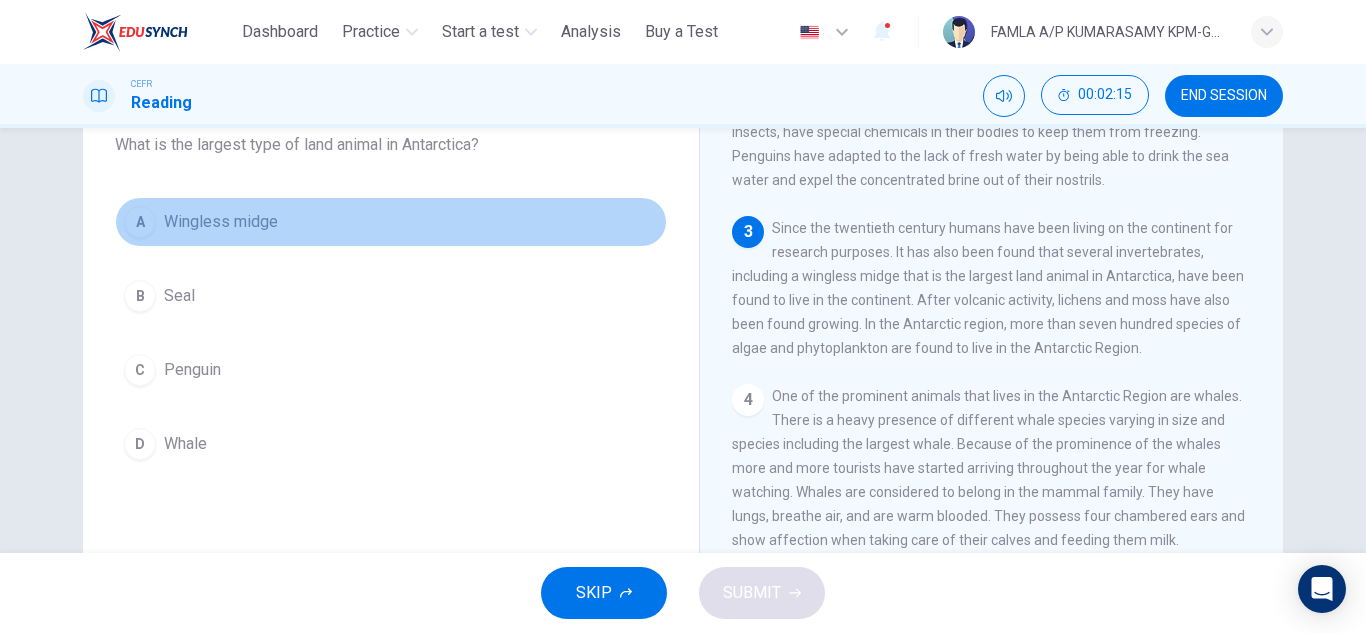 click on "Wingless midge" at bounding box center (221, 222) 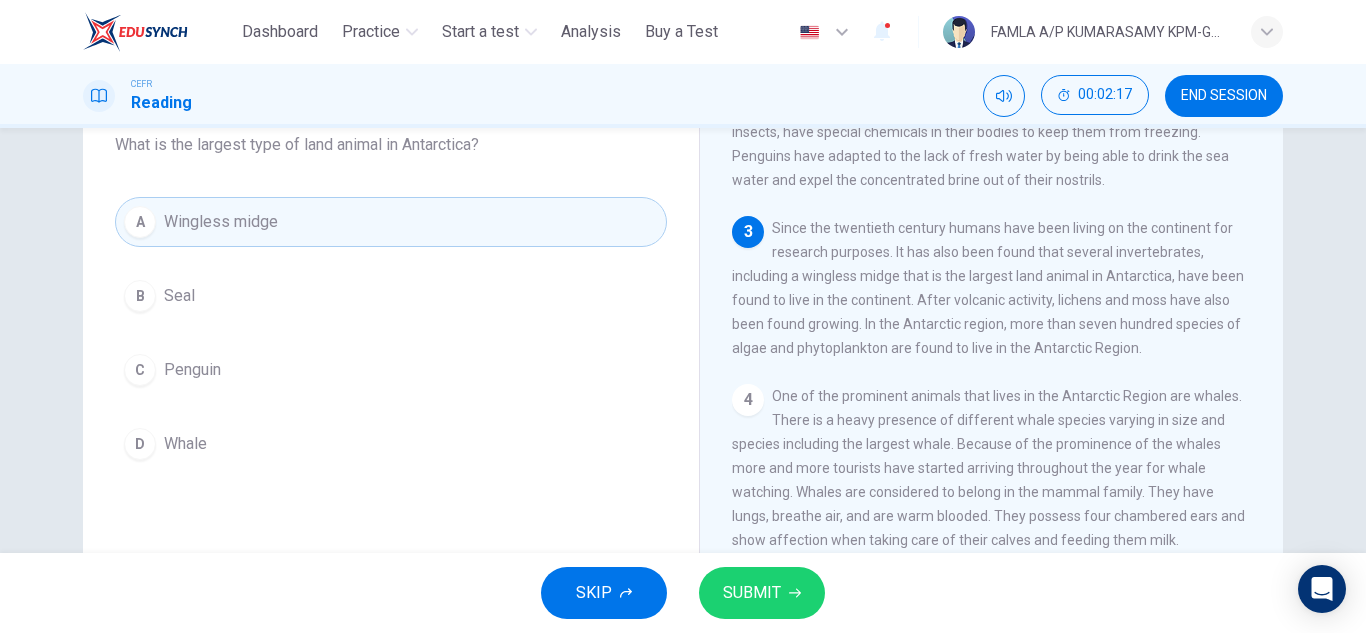 click on "SKIP SUBMIT" at bounding box center [683, 593] 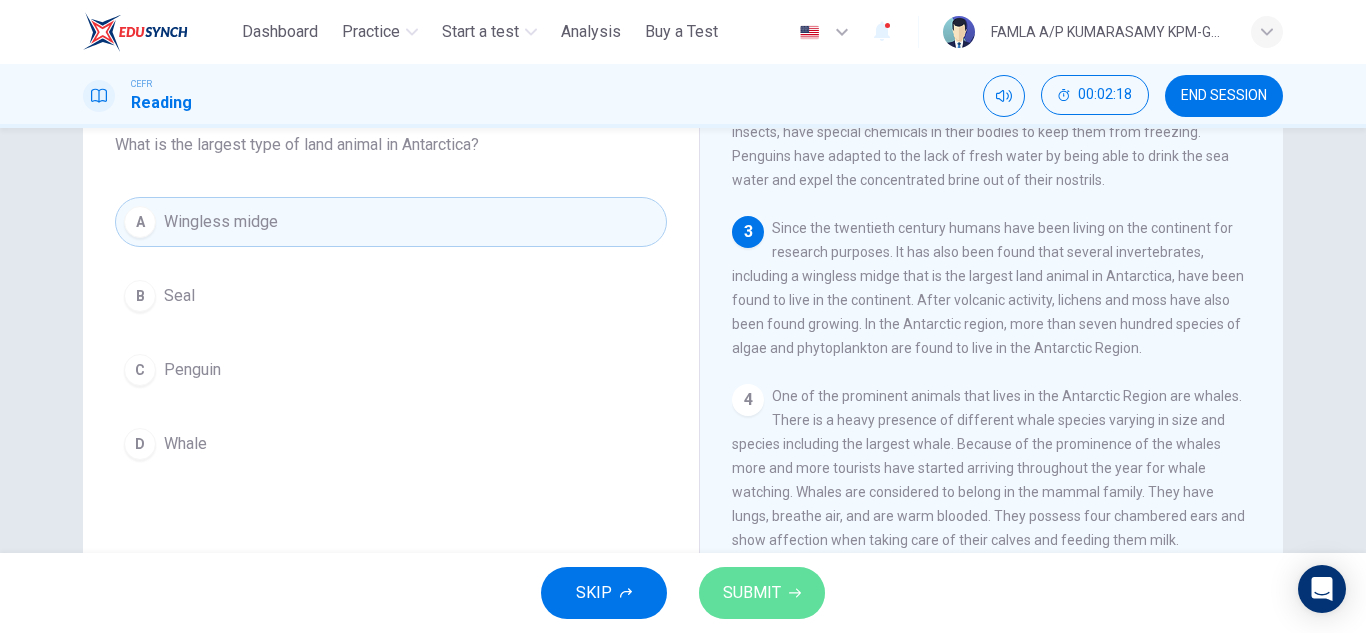 click on "SUBMIT" at bounding box center [752, 593] 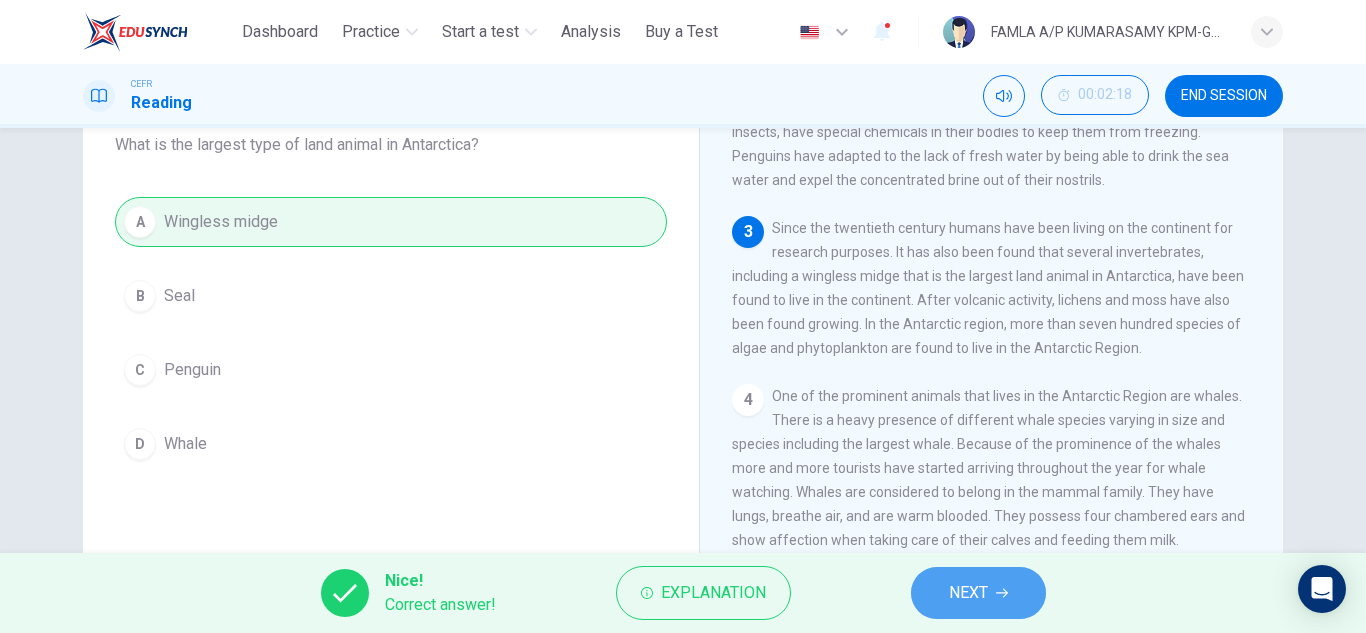 click on "NEXT" at bounding box center (978, 593) 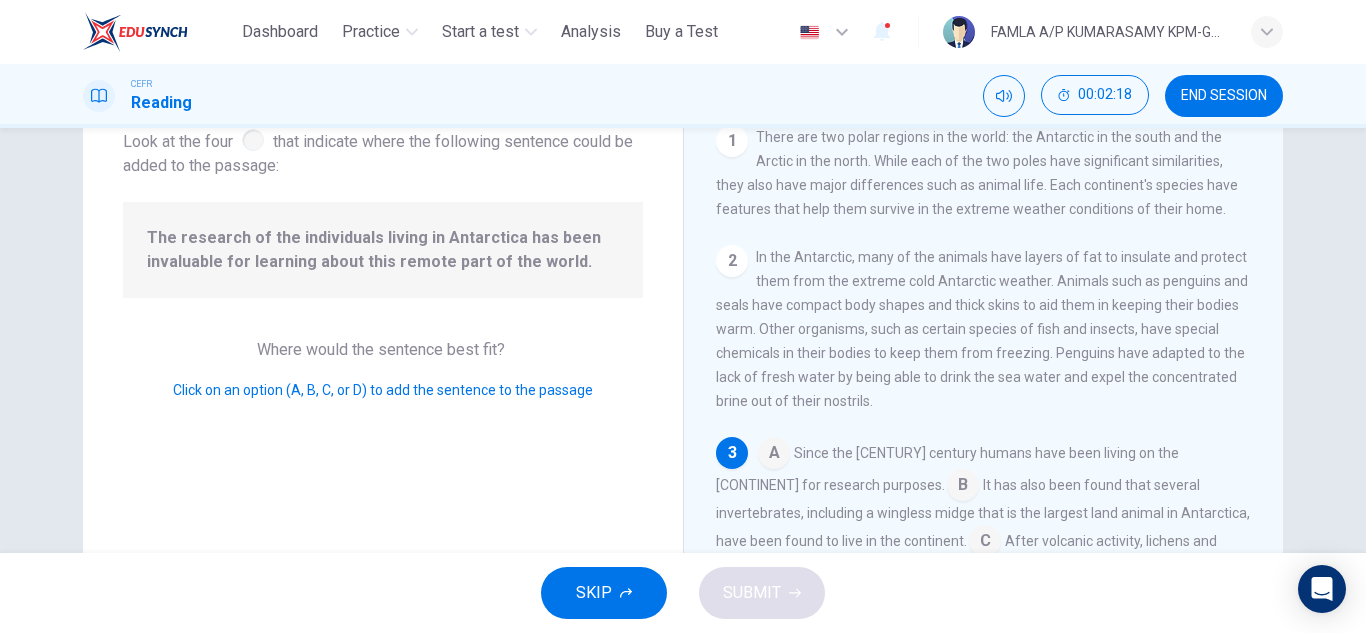 scroll, scrollTop: 124, scrollLeft: 0, axis: vertical 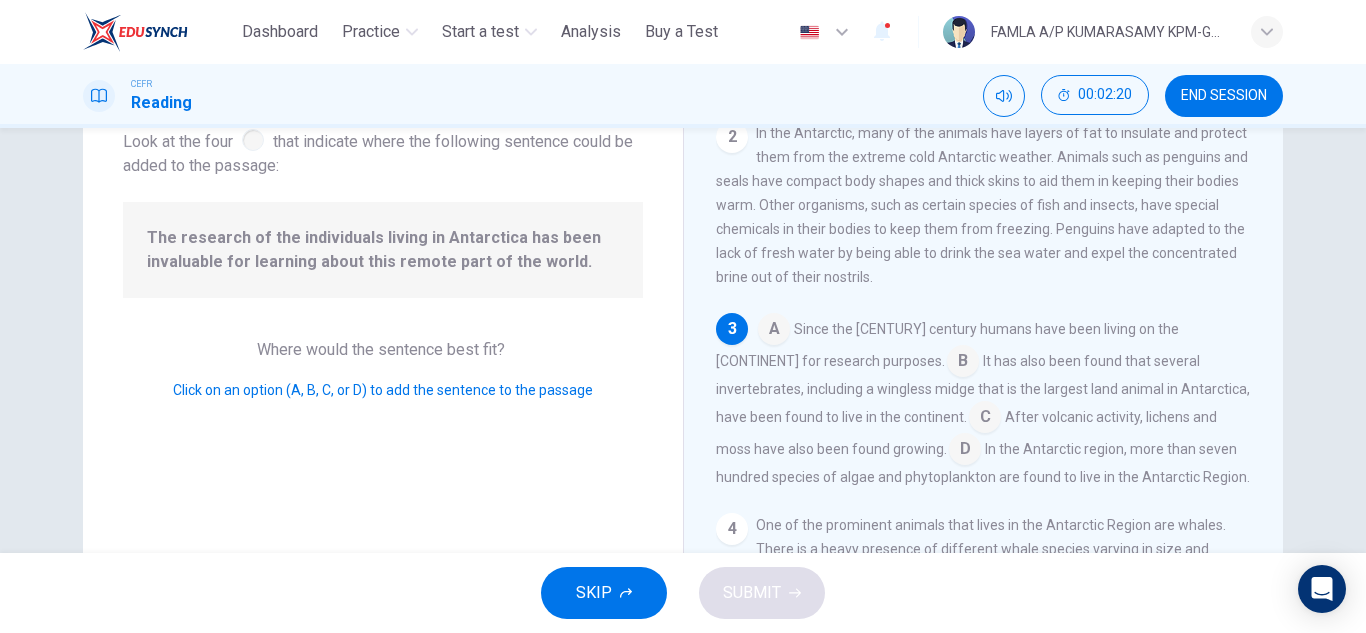 click at bounding box center (985, 419) 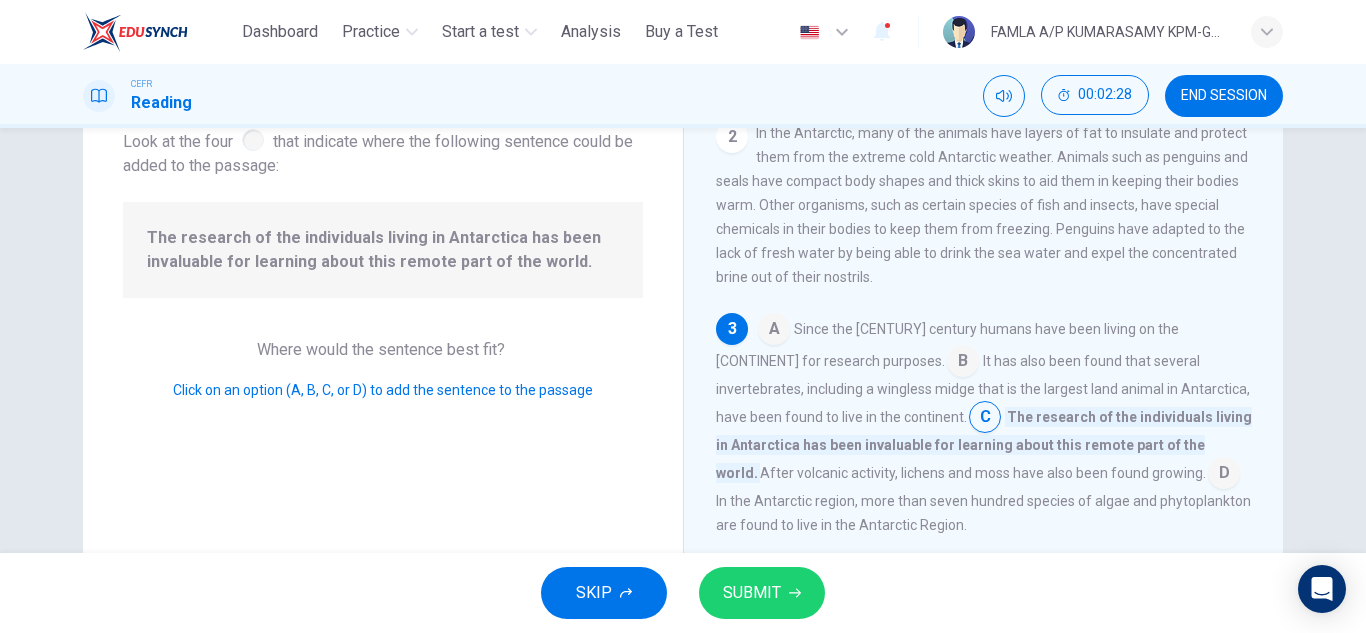 click at bounding box center [963, 363] 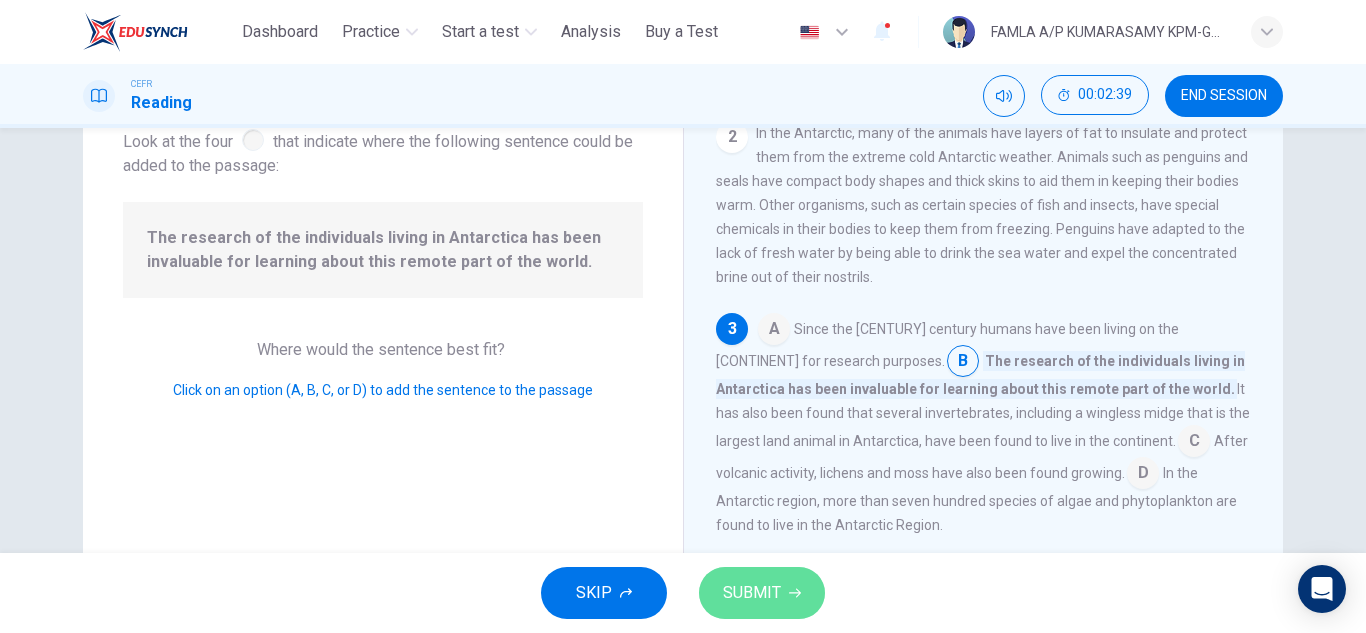click on "SUBMIT" at bounding box center [752, 593] 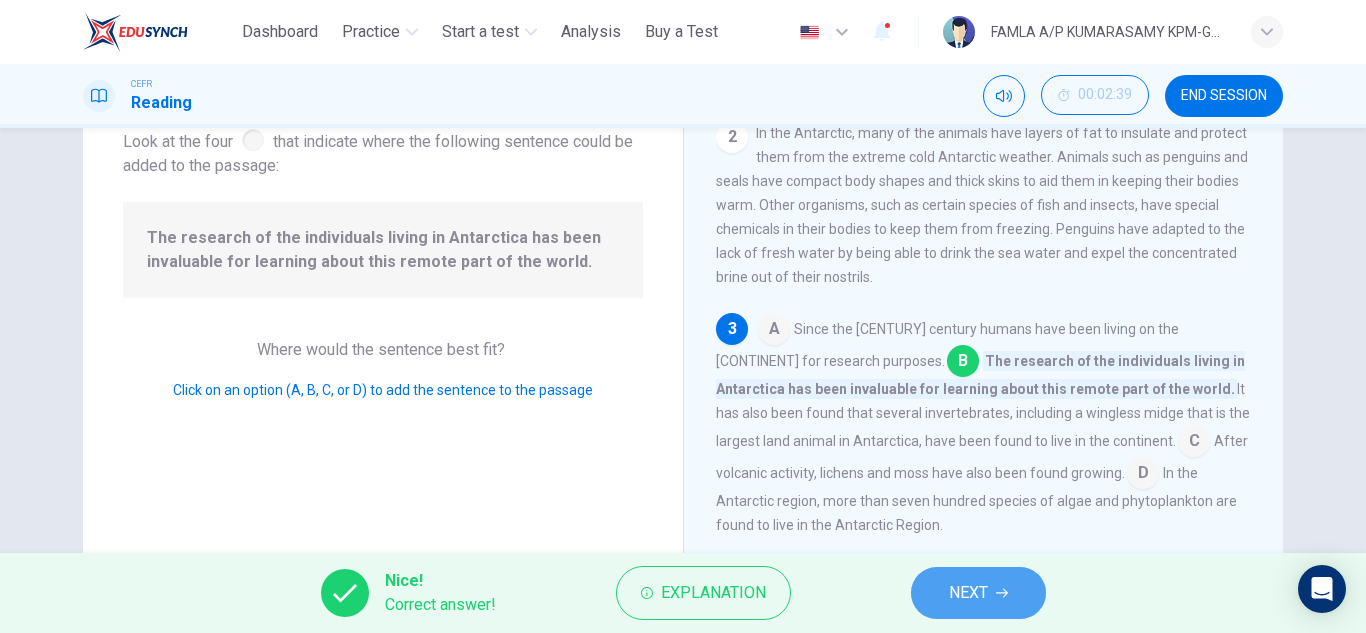 click on "NEXT" at bounding box center (968, 593) 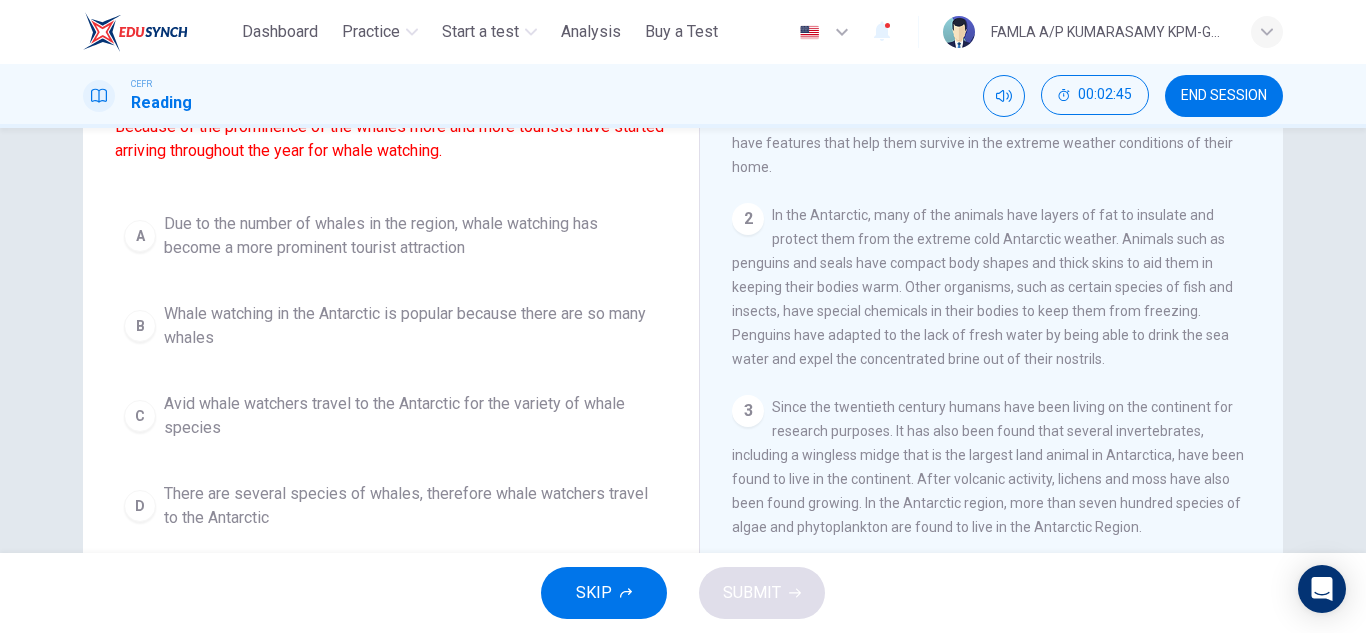 scroll, scrollTop: 193, scrollLeft: 0, axis: vertical 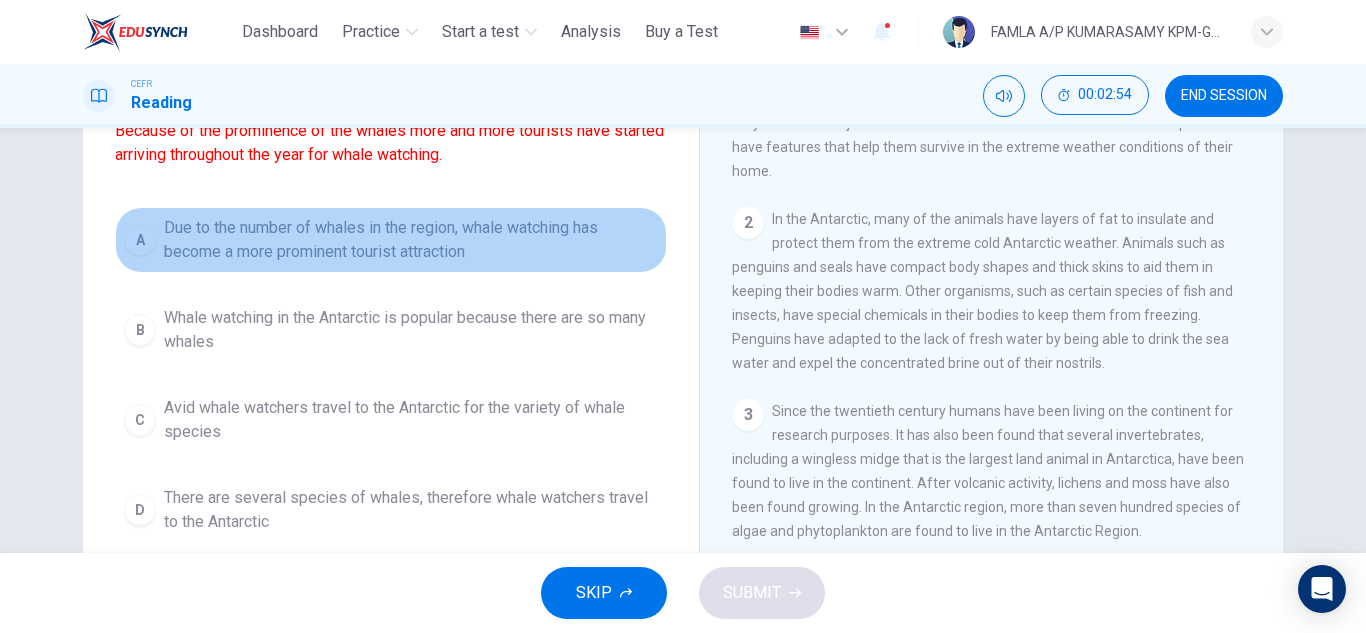 click on "Due to the number of whales in the region, whale watching has become a more prominent tourist attraction" at bounding box center [411, 240] 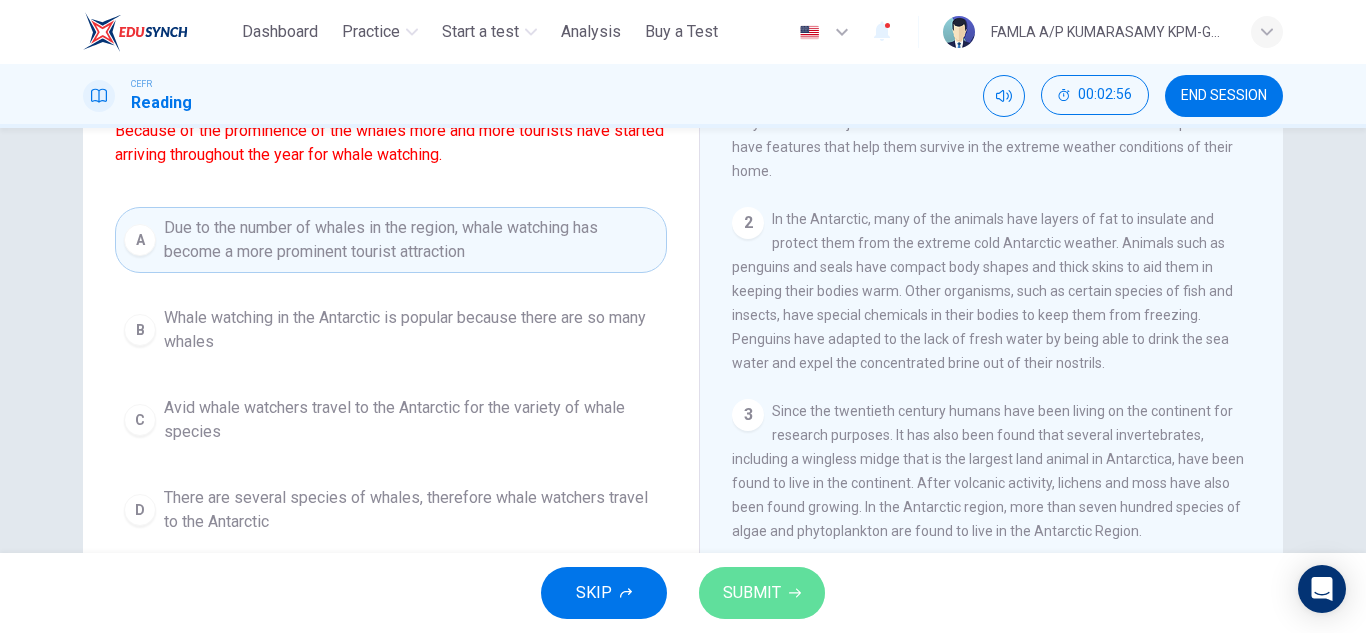 click on "SUBMIT" at bounding box center [752, 593] 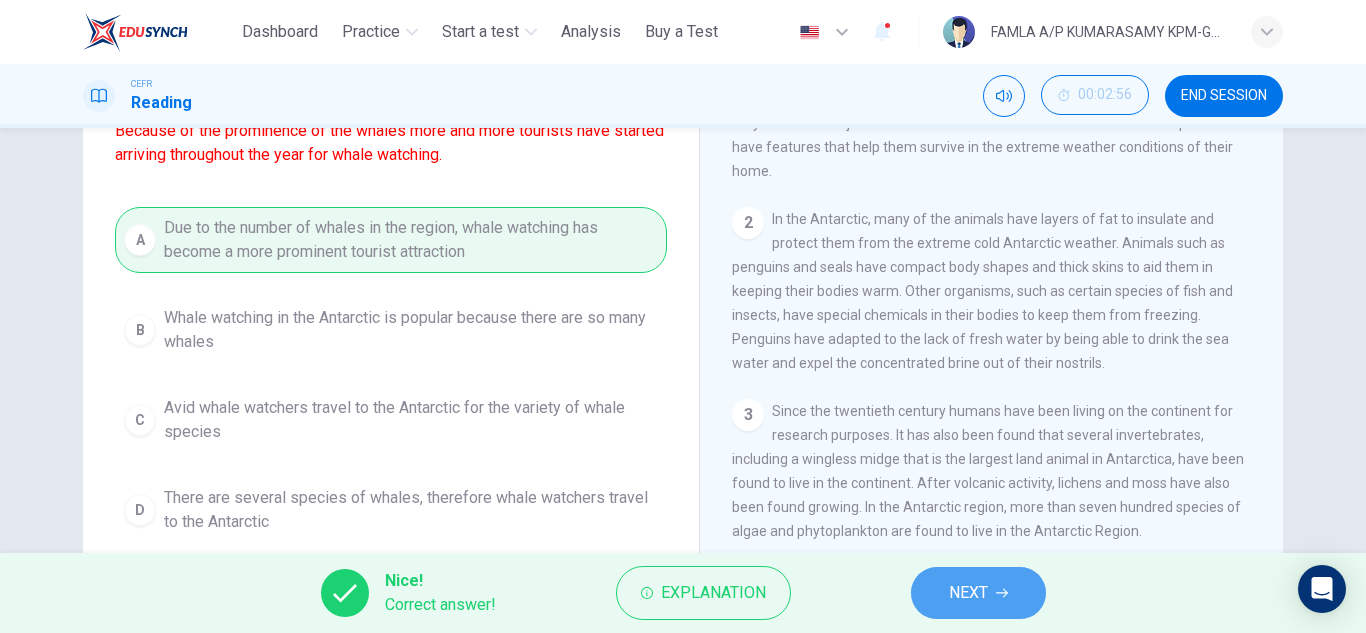 click on "NEXT" at bounding box center (978, 593) 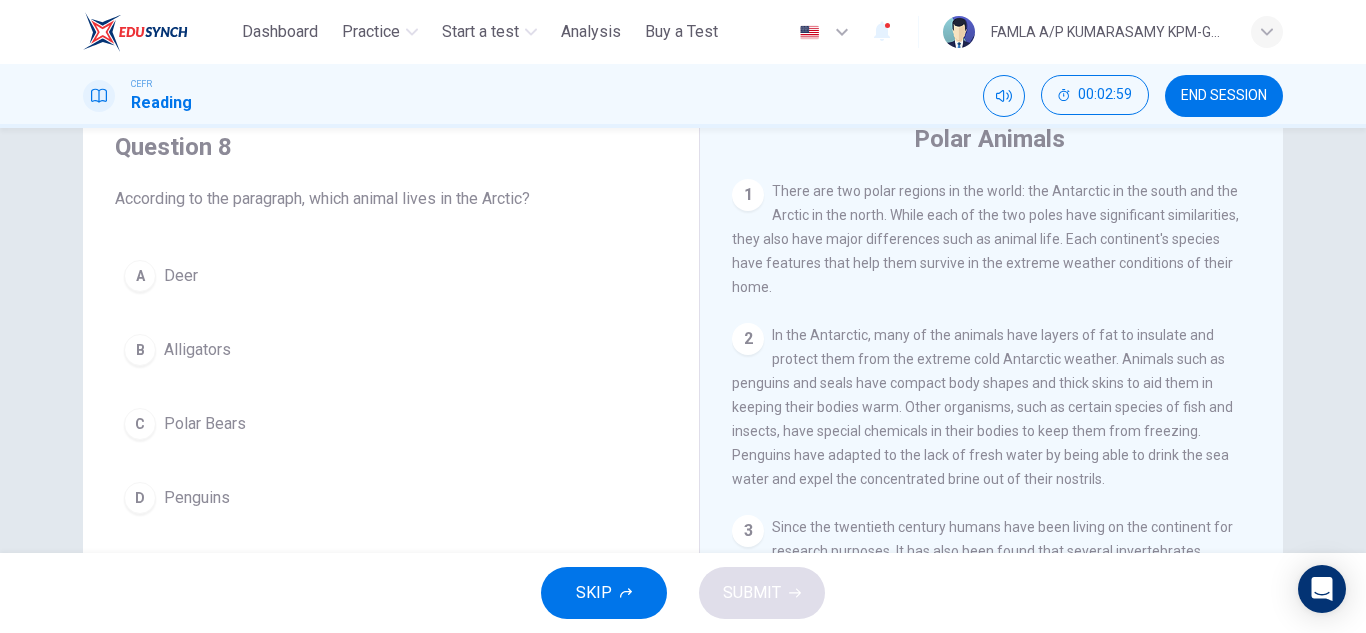 scroll, scrollTop: 81, scrollLeft: 0, axis: vertical 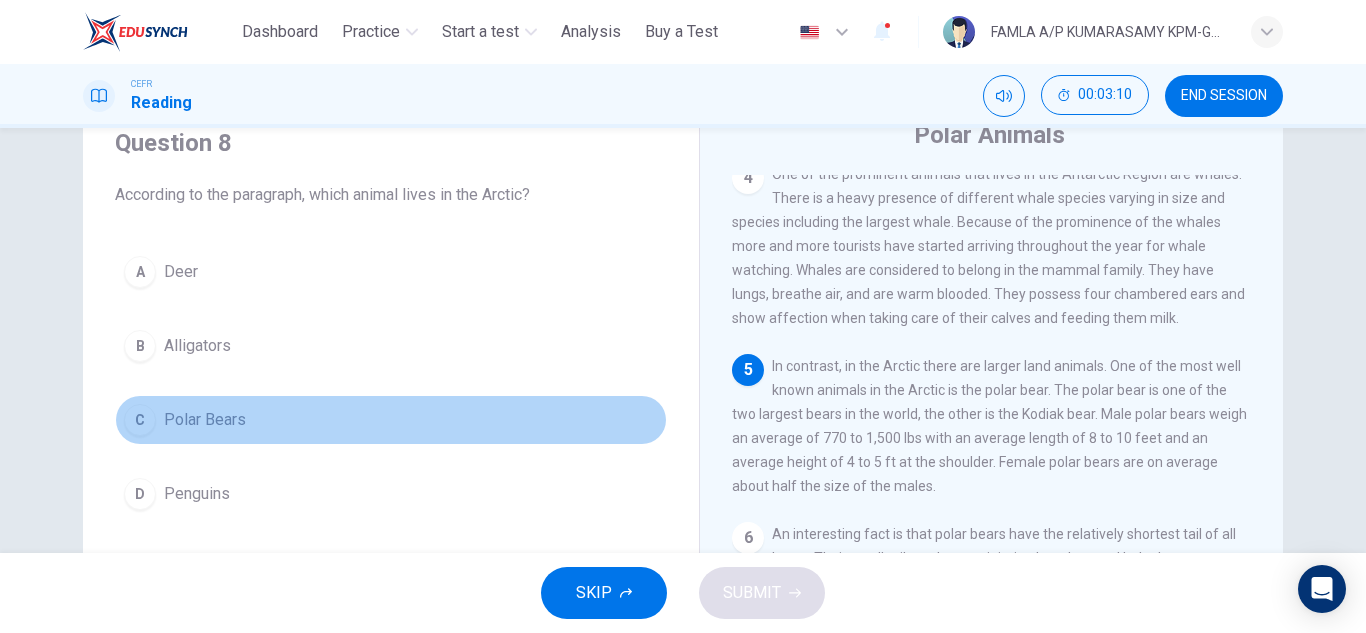 click on "Polar Bears" at bounding box center (205, 420) 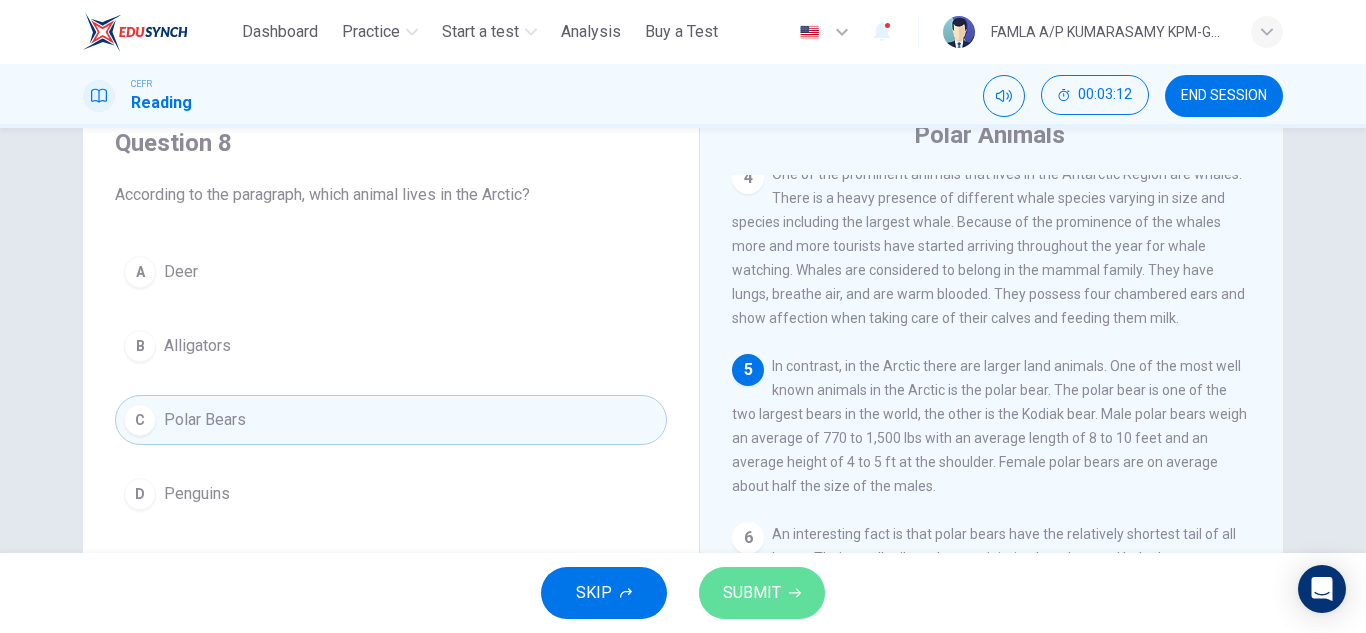 click 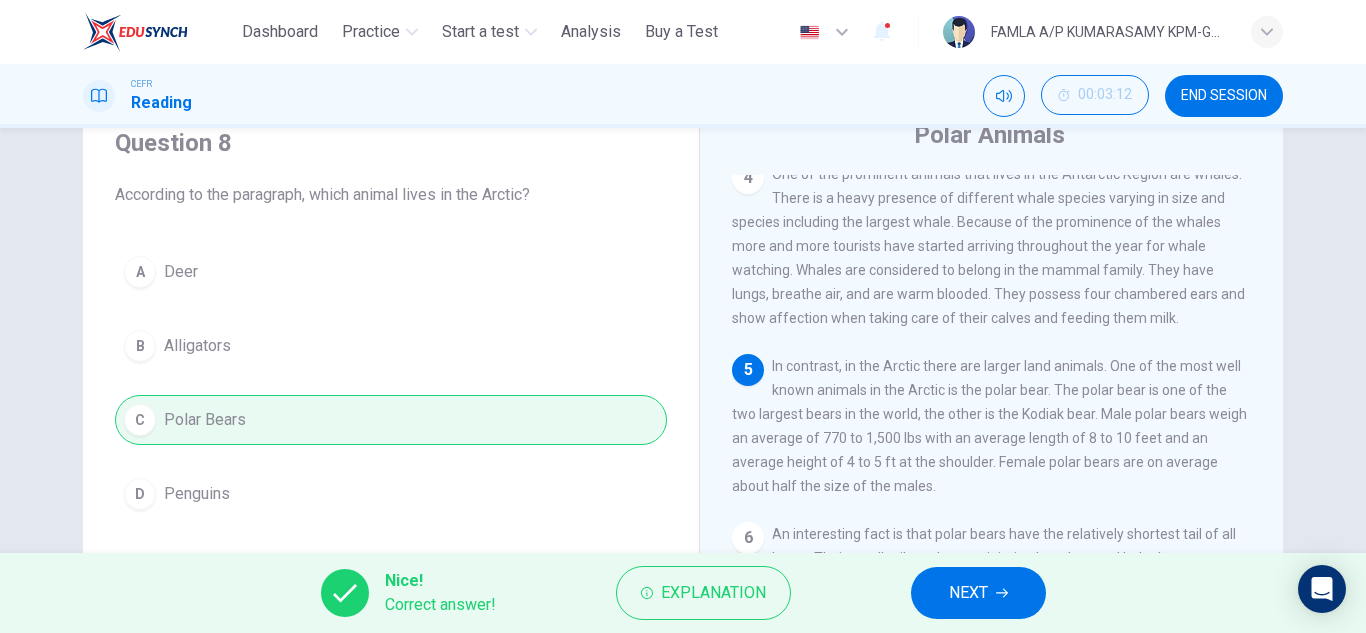 click on "NEXT" at bounding box center (978, 593) 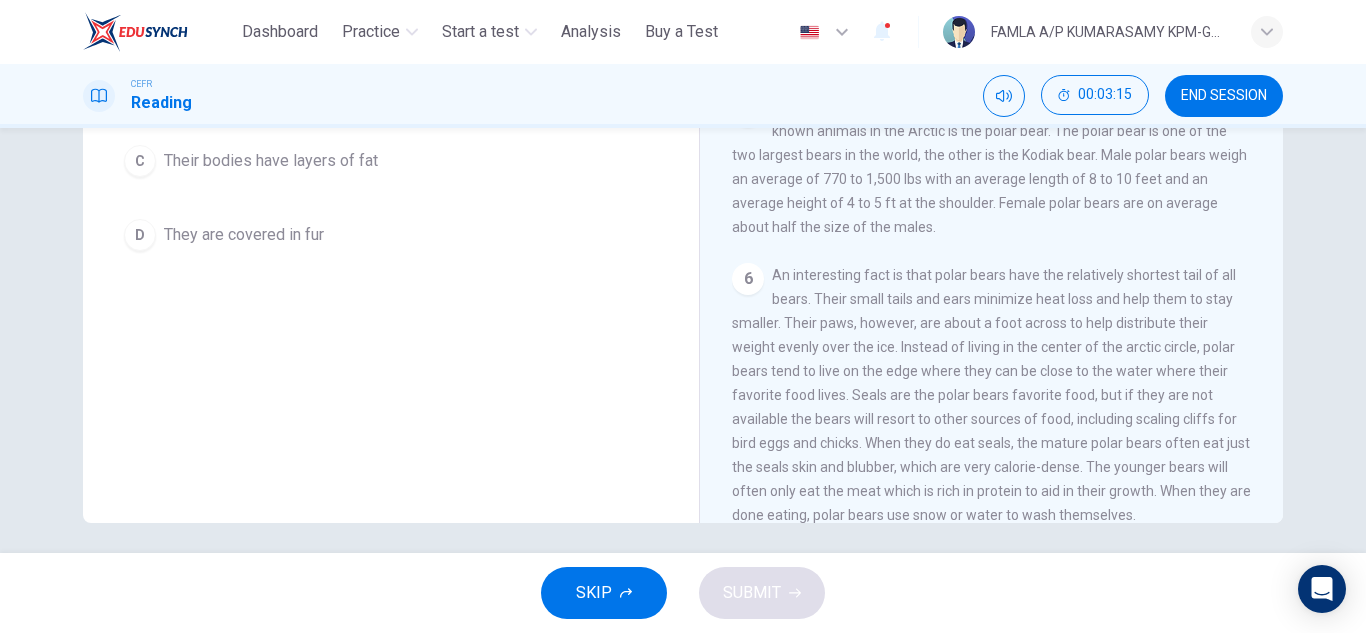 scroll, scrollTop: 342, scrollLeft: 0, axis: vertical 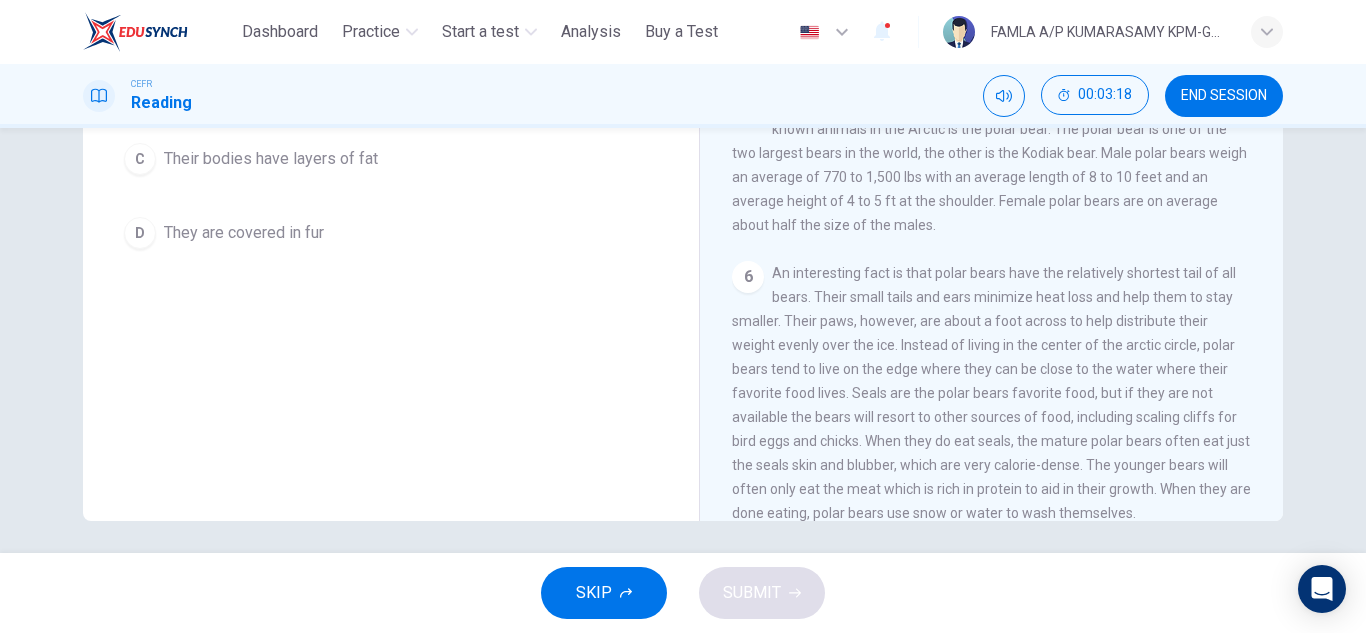 drag, startPoint x: 1261, startPoint y: 354, endPoint x: 1272, endPoint y: 460, distance: 106.56923 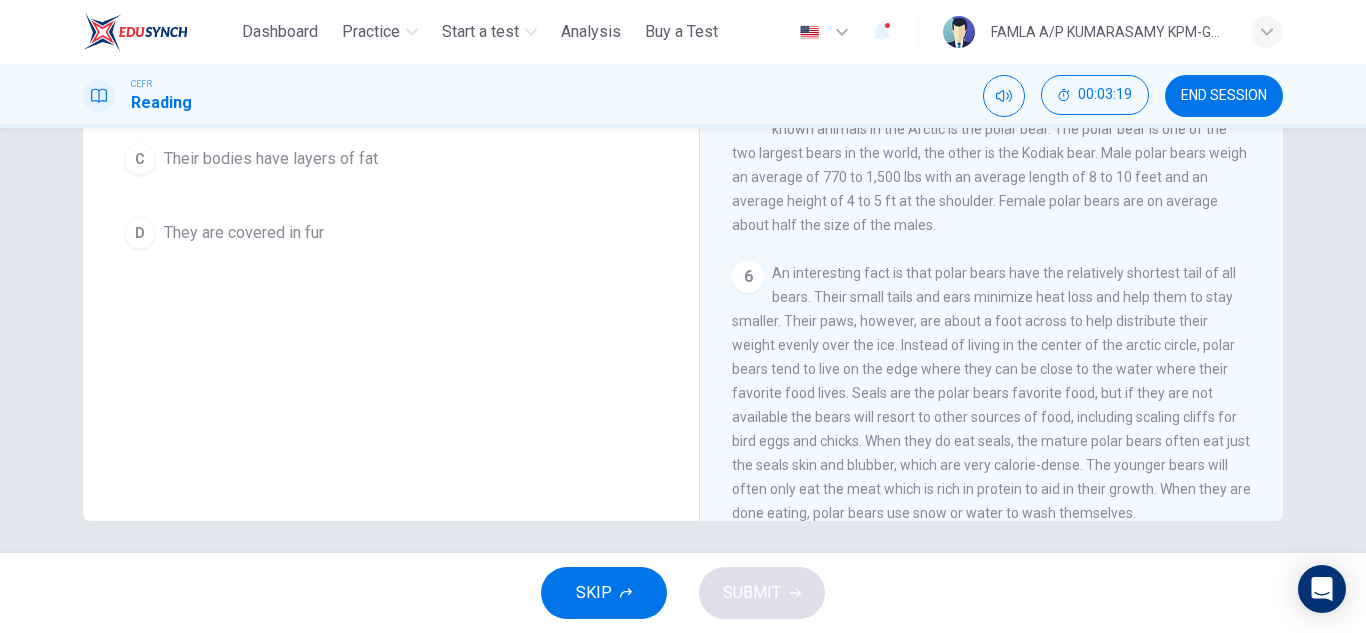 scroll, scrollTop: 587, scrollLeft: 0, axis: vertical 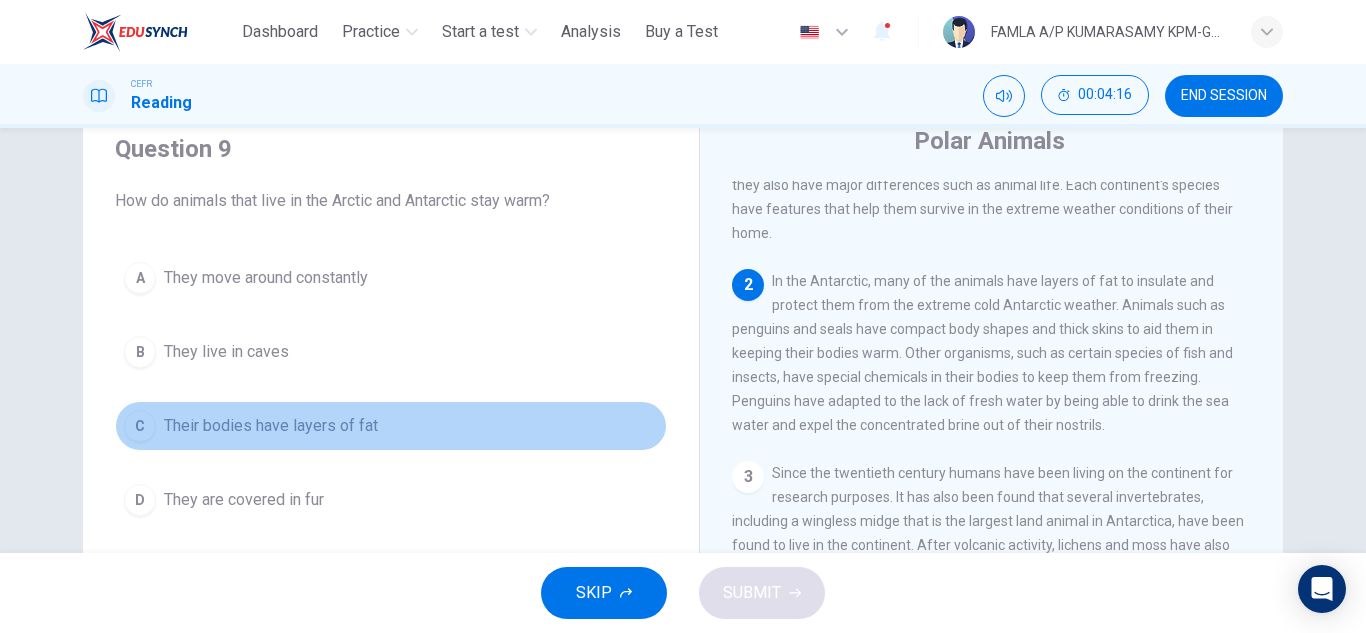 click on "Their bodies have layers of fat" at bounding box center (271, 426) 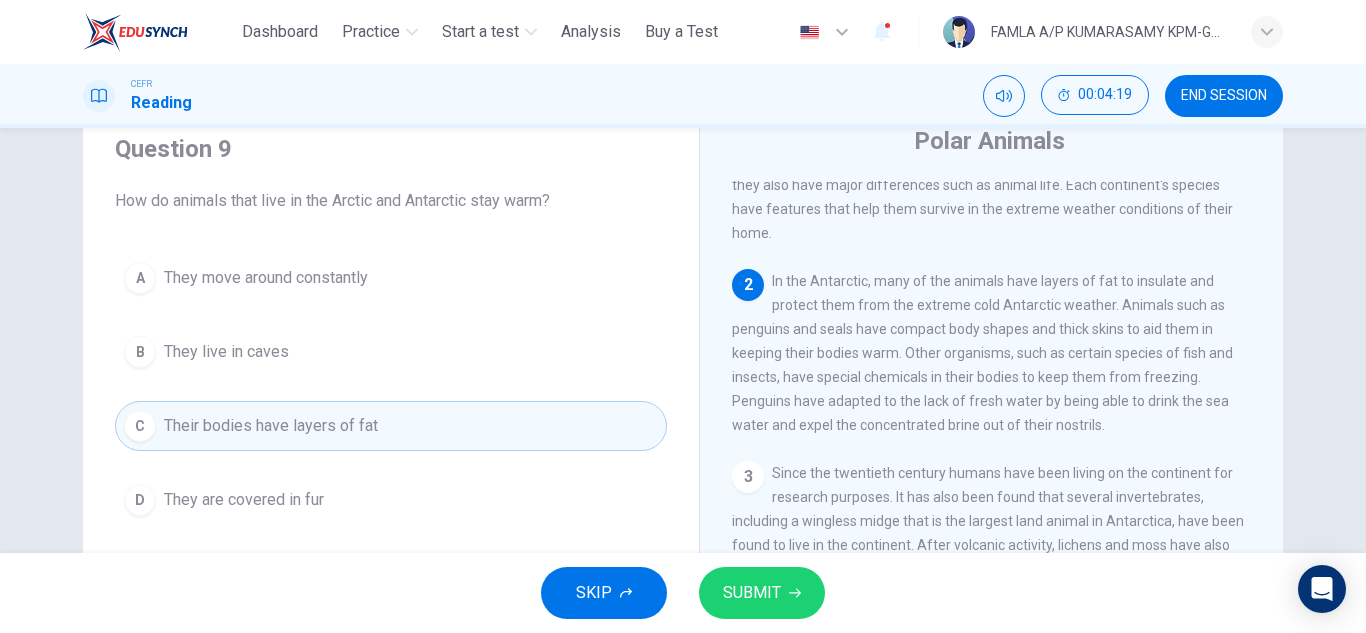 click on "A They move around constantly B They live in caves C Their bodies have layers of fat D They are covered in fur" at bounding box center (391, 389) 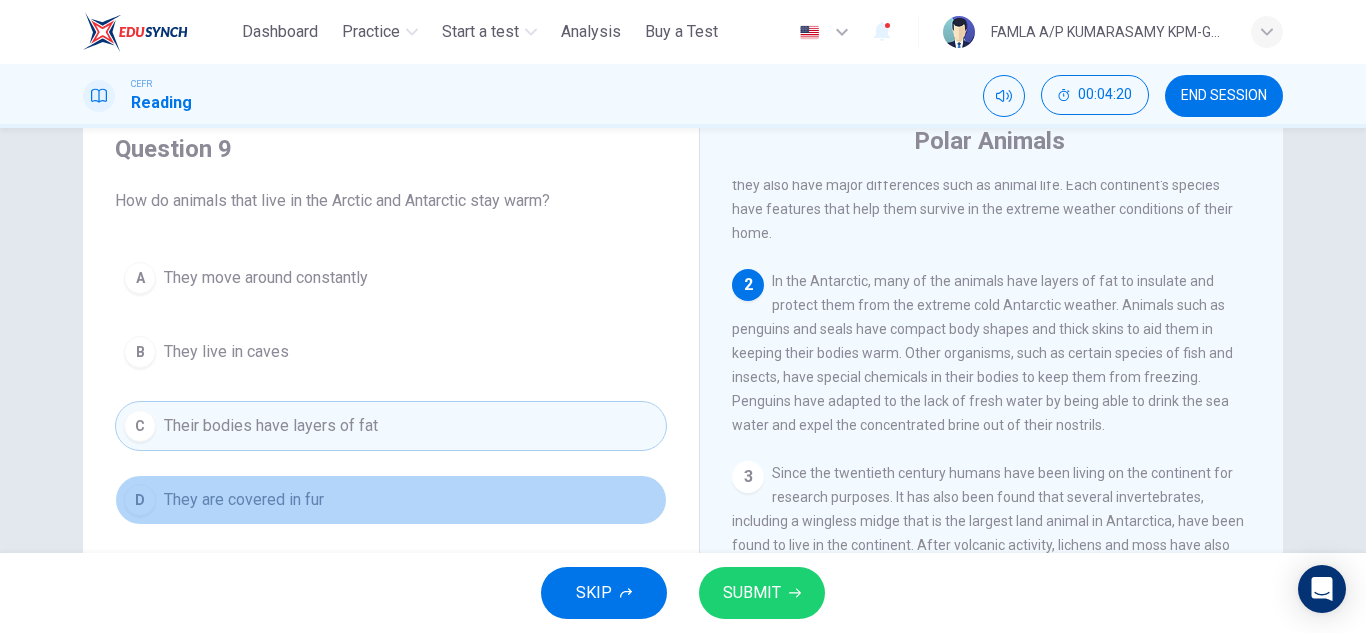 click on "They are covered in fur" at bounding box center [244, 500] 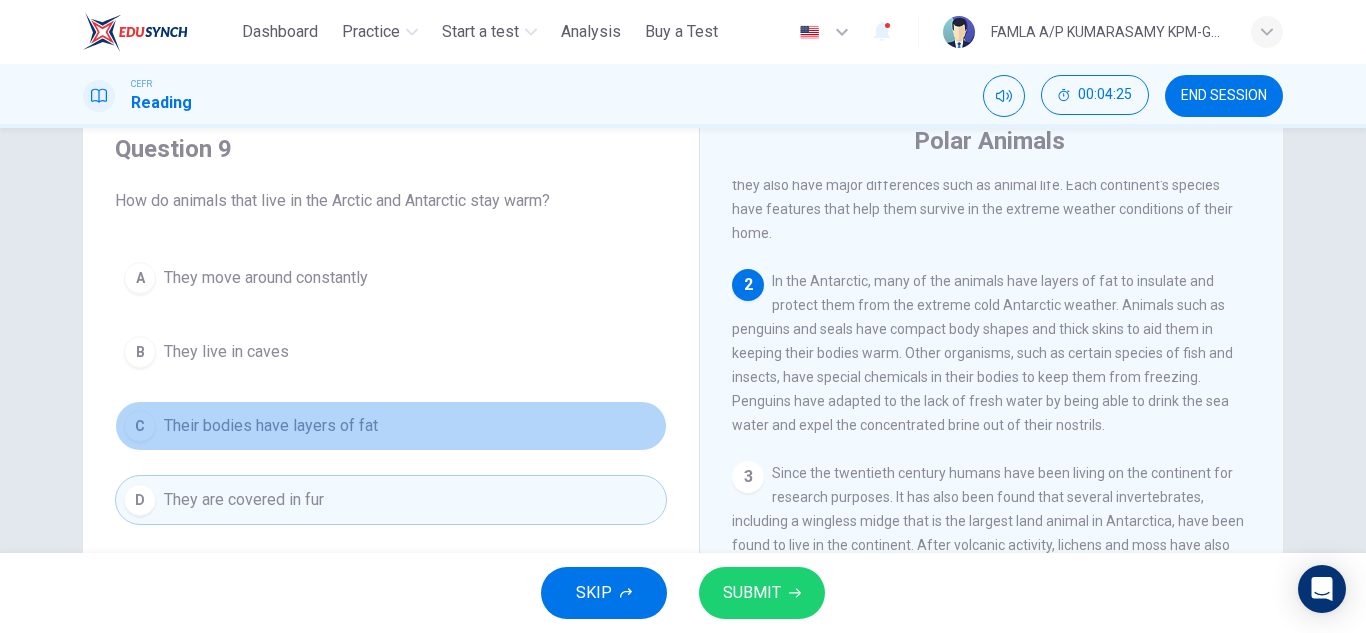 click on "Their bodies have layers of fat" at bounding box center [271, 426] 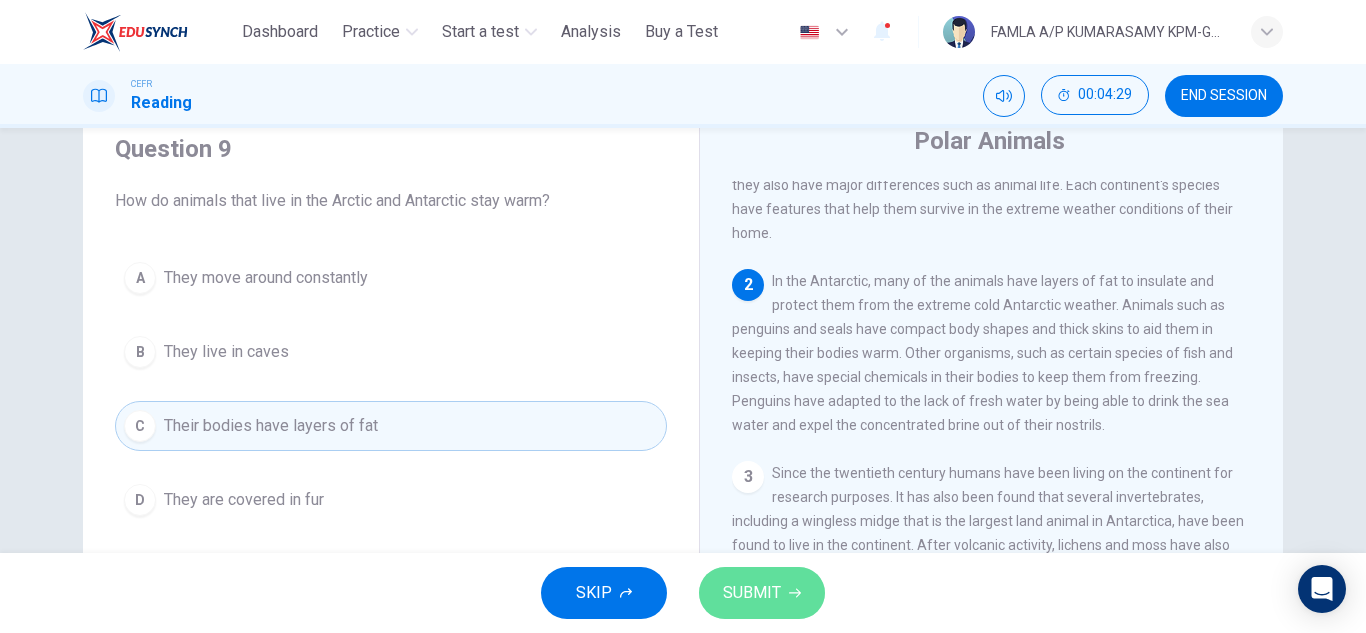 click on "SUBMIT" at bounding box center (762, 593) 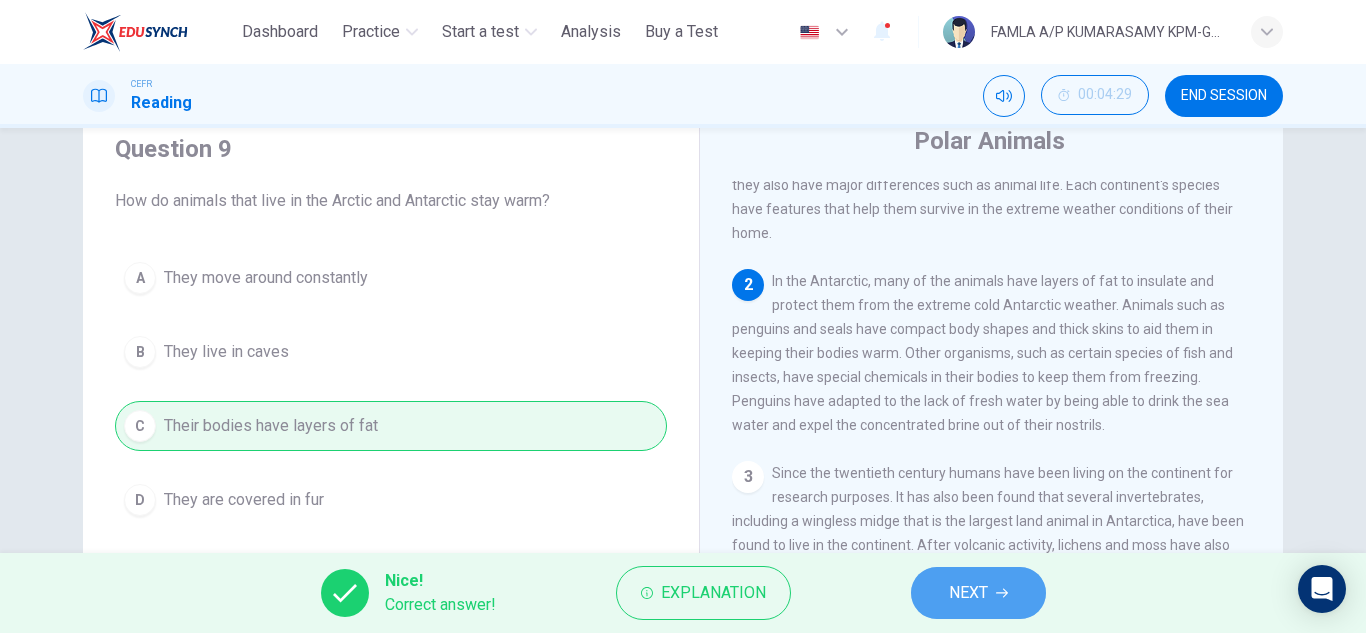 click on "NEXT" at bounding box center (968, 593) 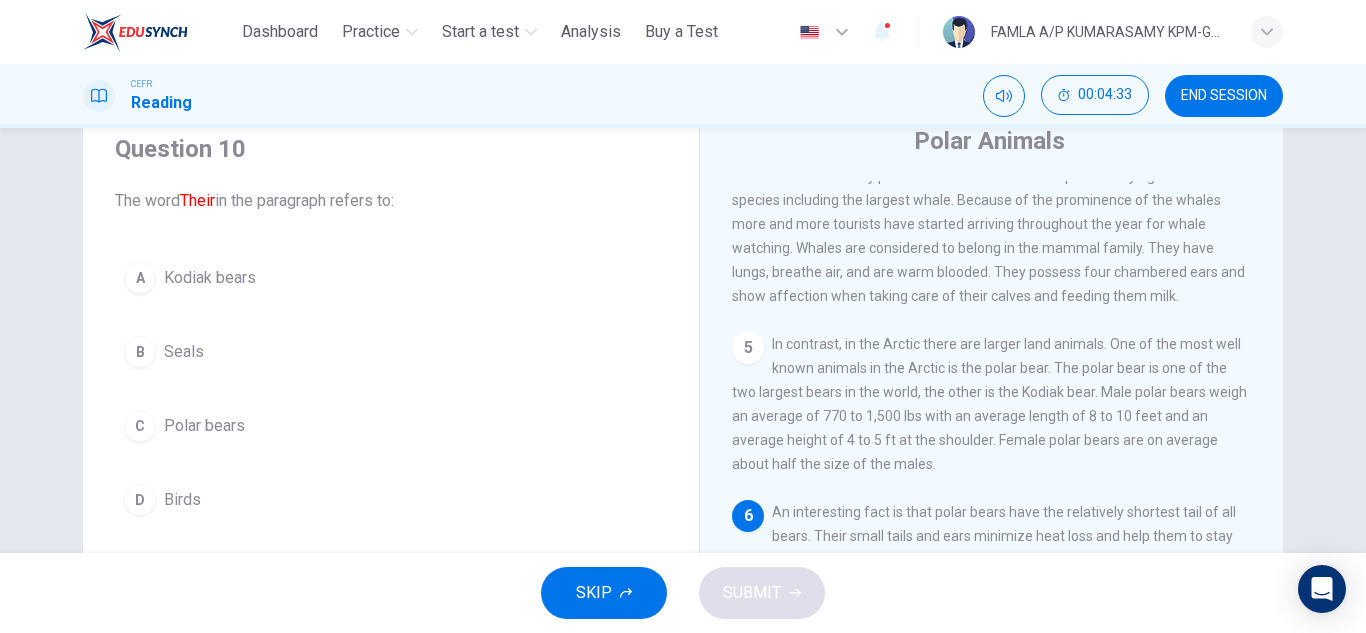 scroll, scrollTop: 587, scrollLeft: 0, axis: vertical 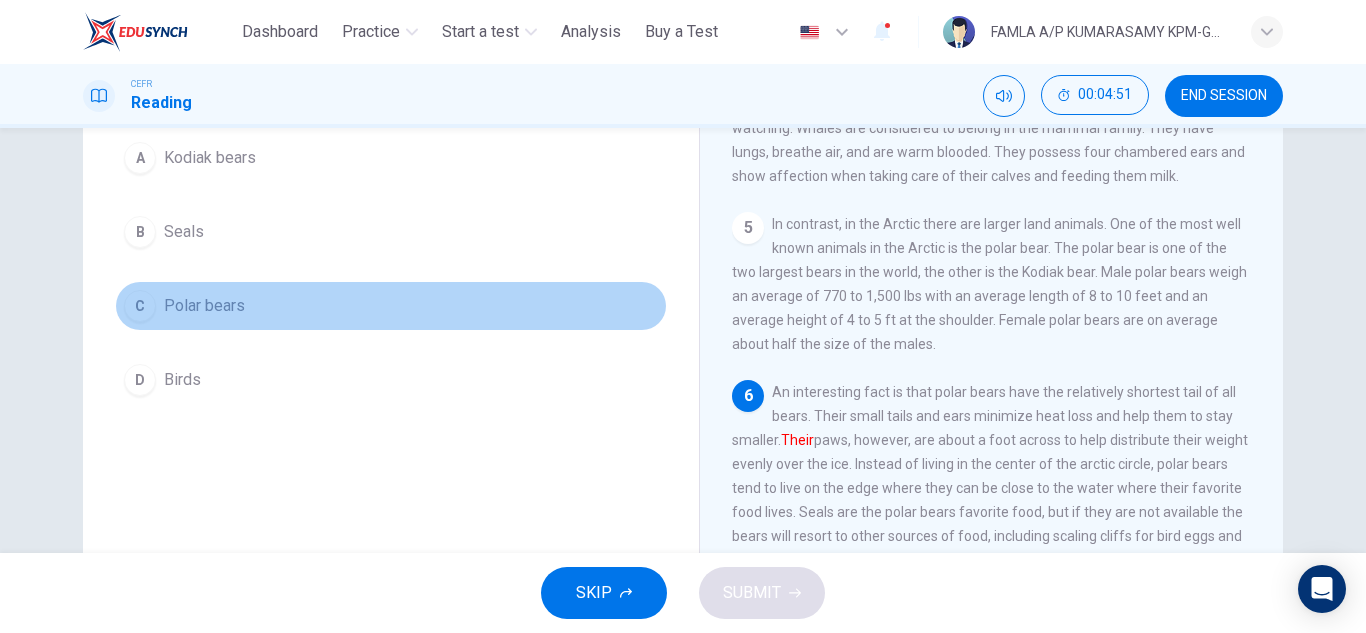 click on "C Polar bears" at bounding box center (391, 306) 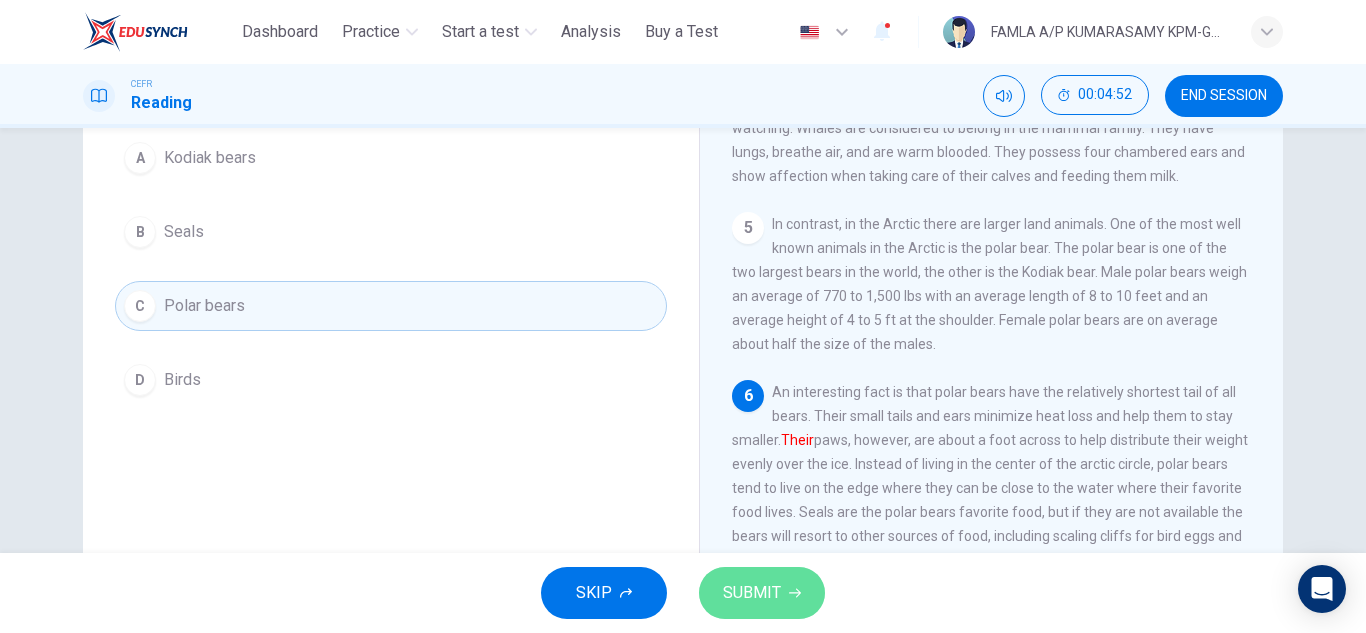 click on "SUBMIT" at bounding box center (752, 593) 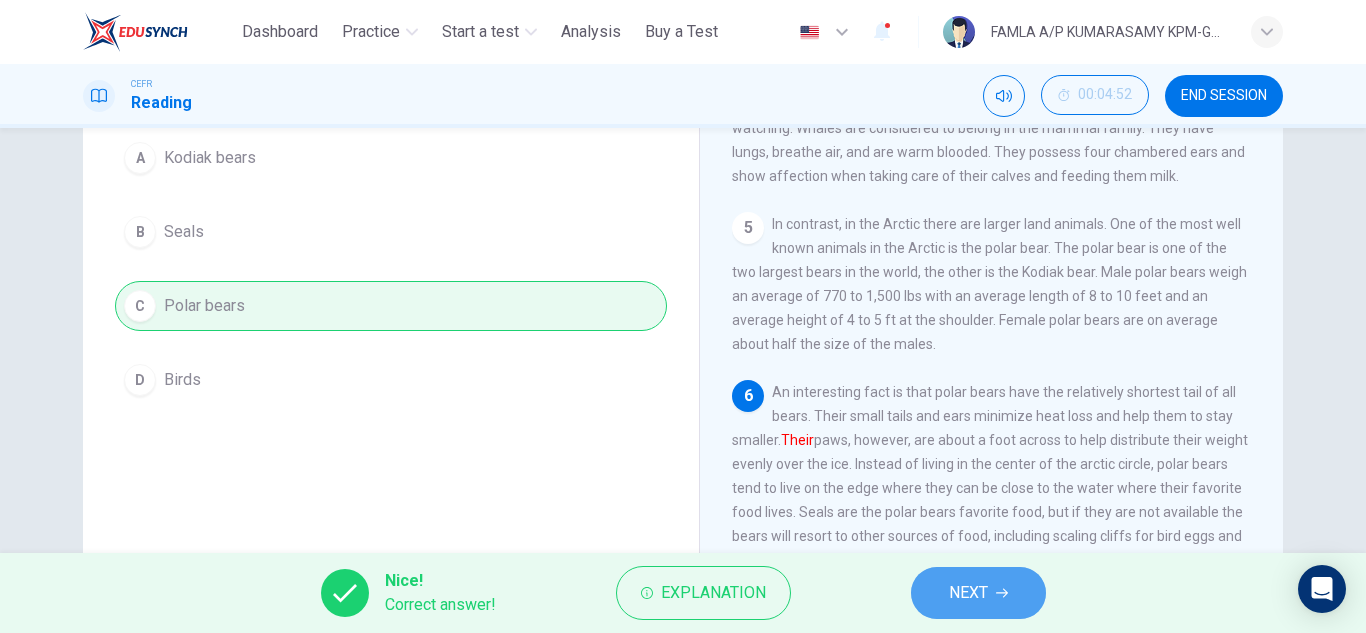 click on "NEXT" at bounding box center (968, 593) 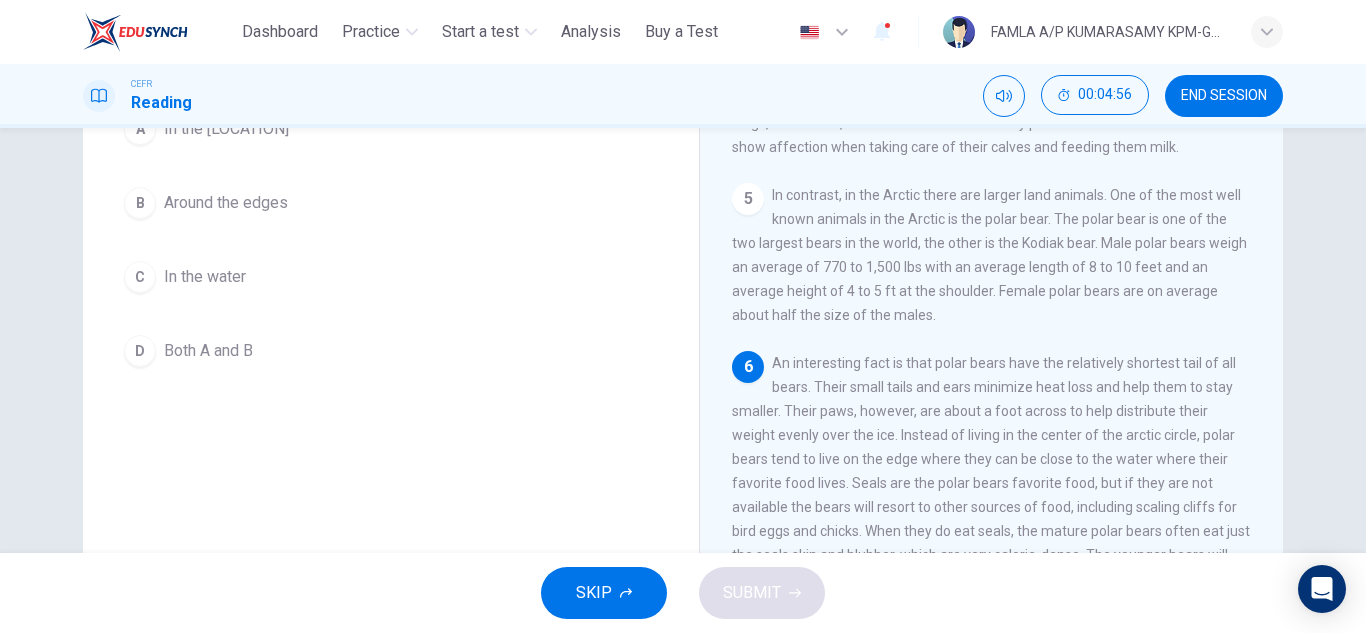 scroll, scrollTop: 230, scrollLeft: 0, axis: vertical 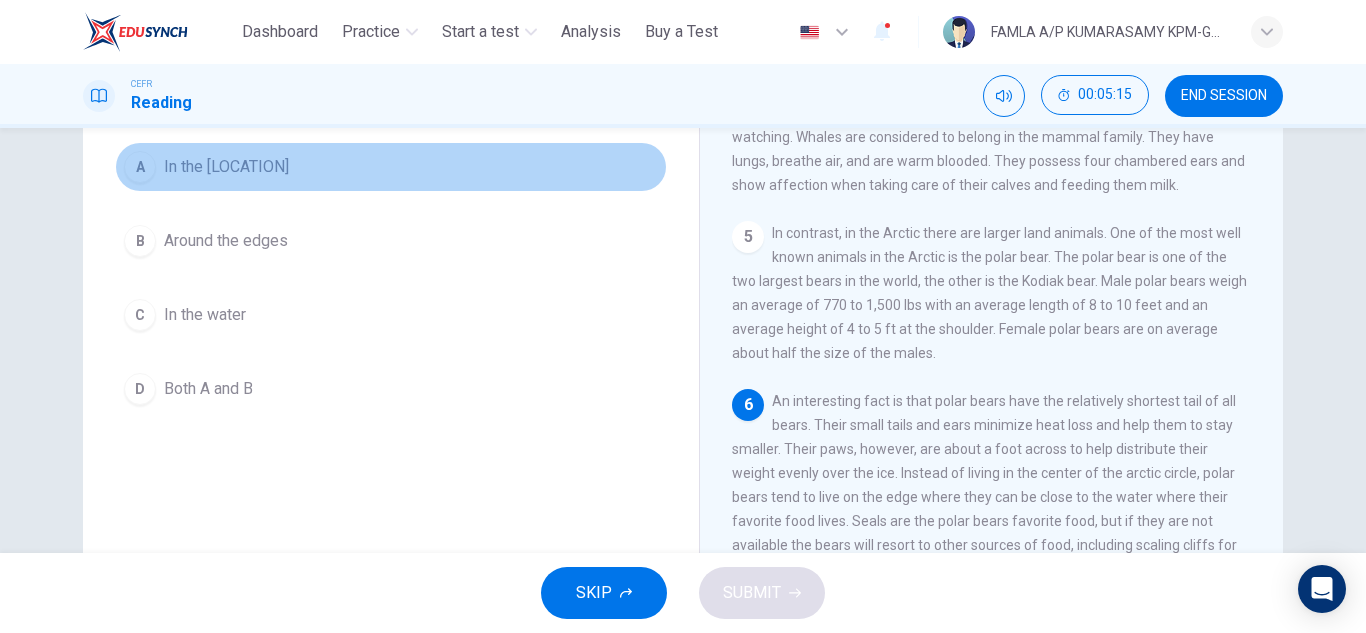 click on "A In the center" at bounding box center [391, 167] 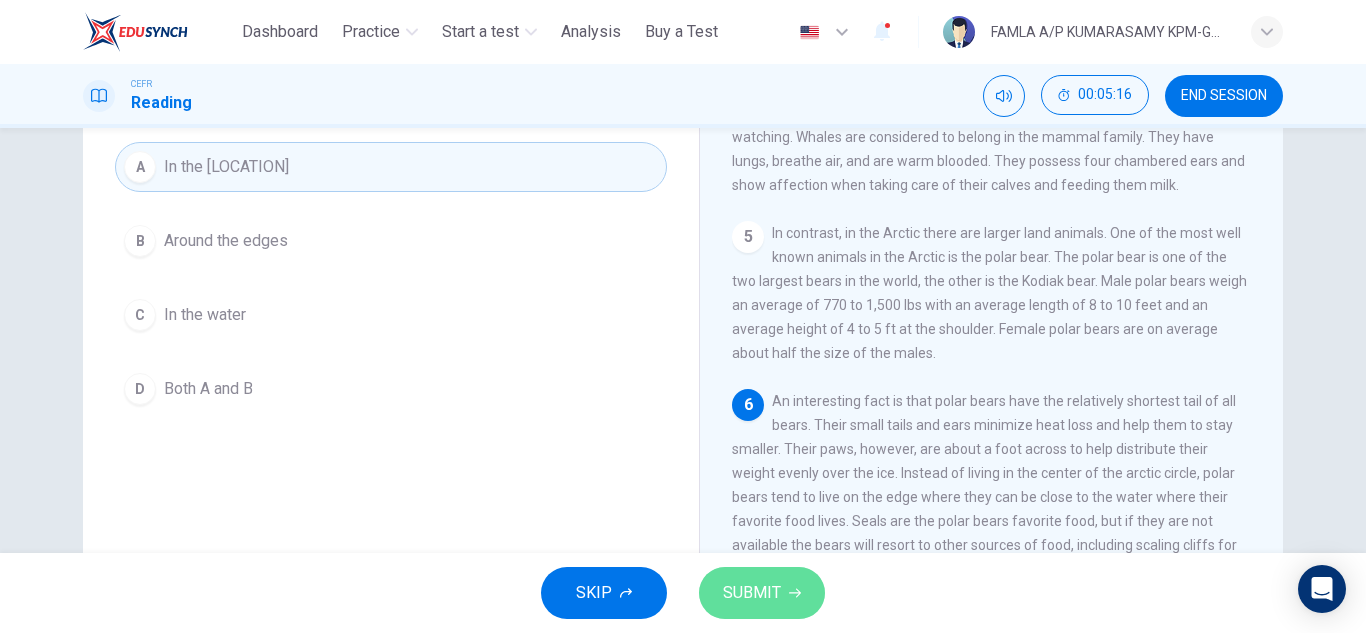 click on "SUBMIT" at bounding box center [752, 593] 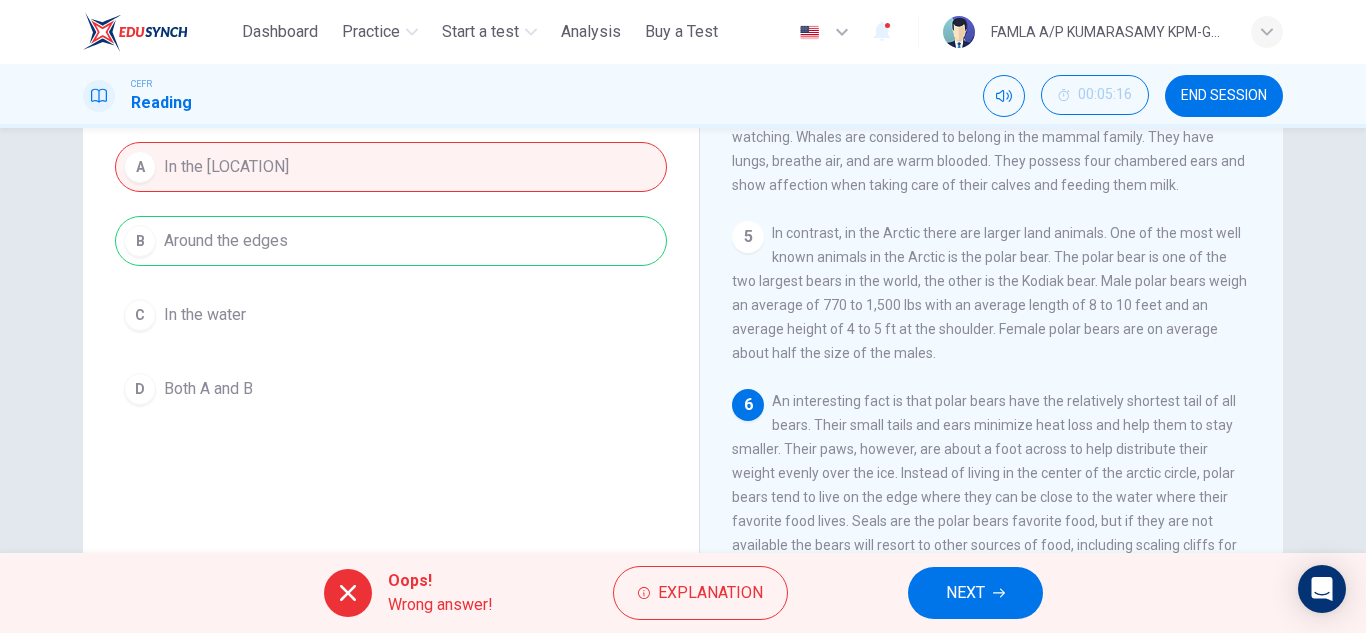 click 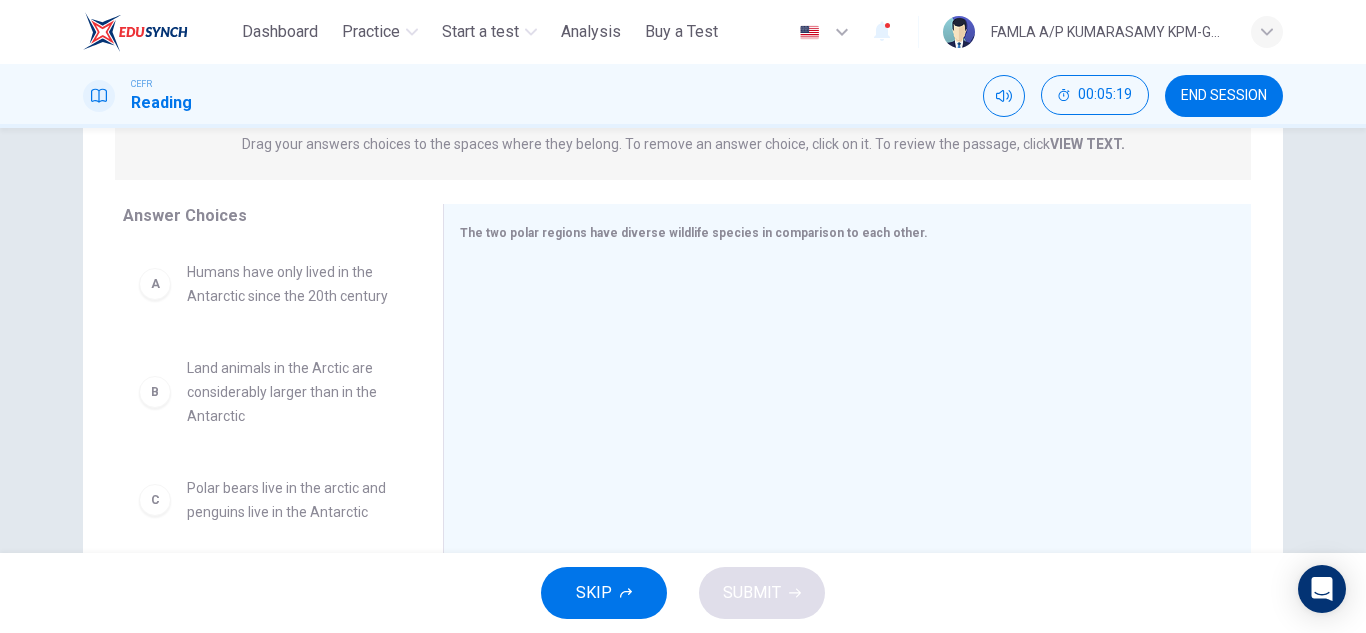 scroll, scrollTop: 306, scrollLeft: 0, axis: vertical 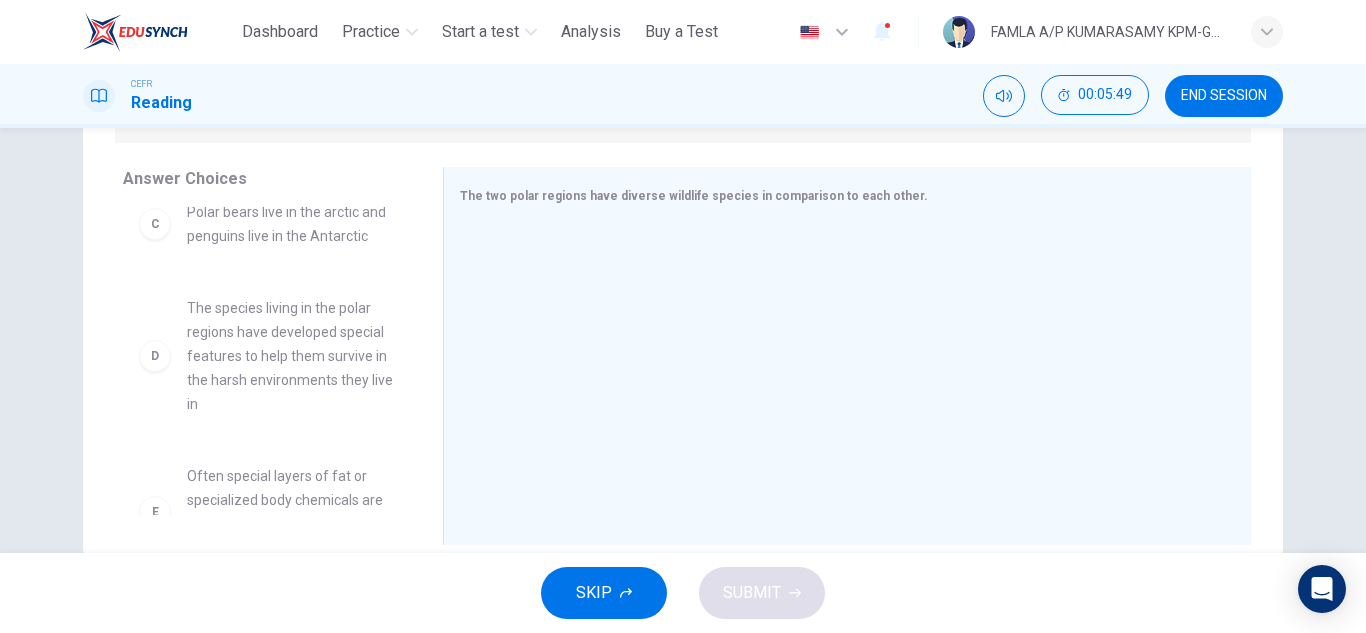 click on "Polar bears live in the arctic and penguins live in the Antarctic" at bounding box center [291, 224] 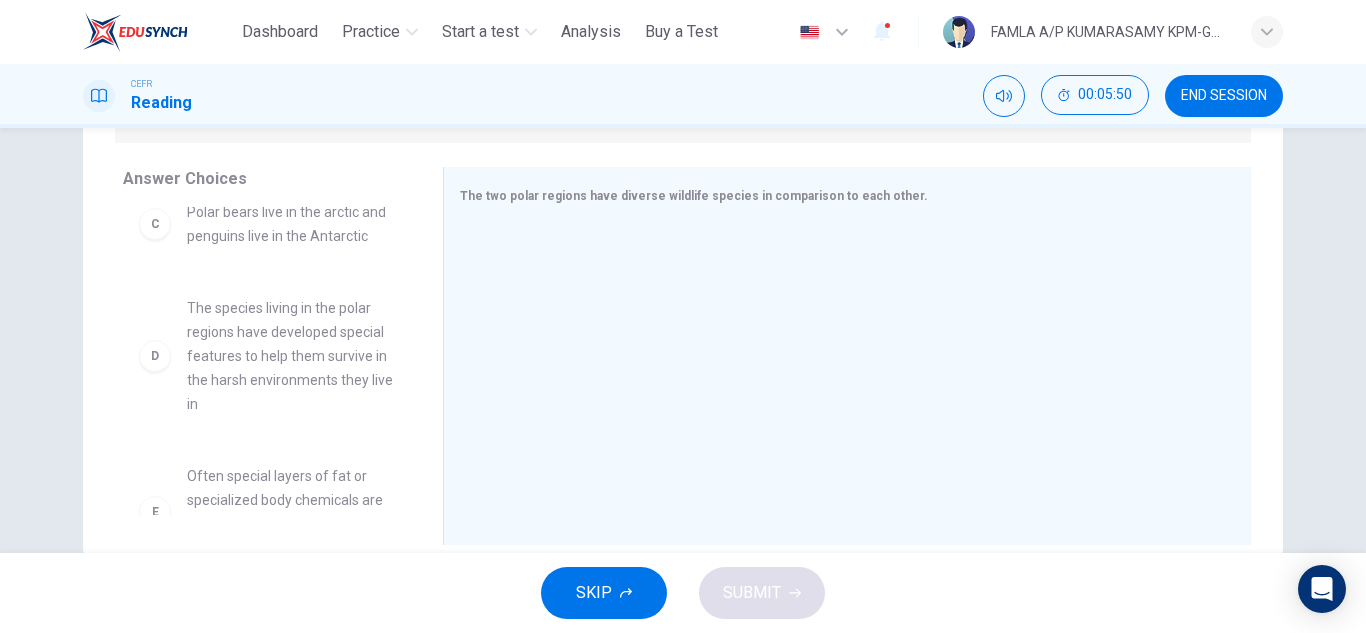 click on "Polar bears live in the arctic and penguins live in the Antarctic" at bounding box center (291, 224) 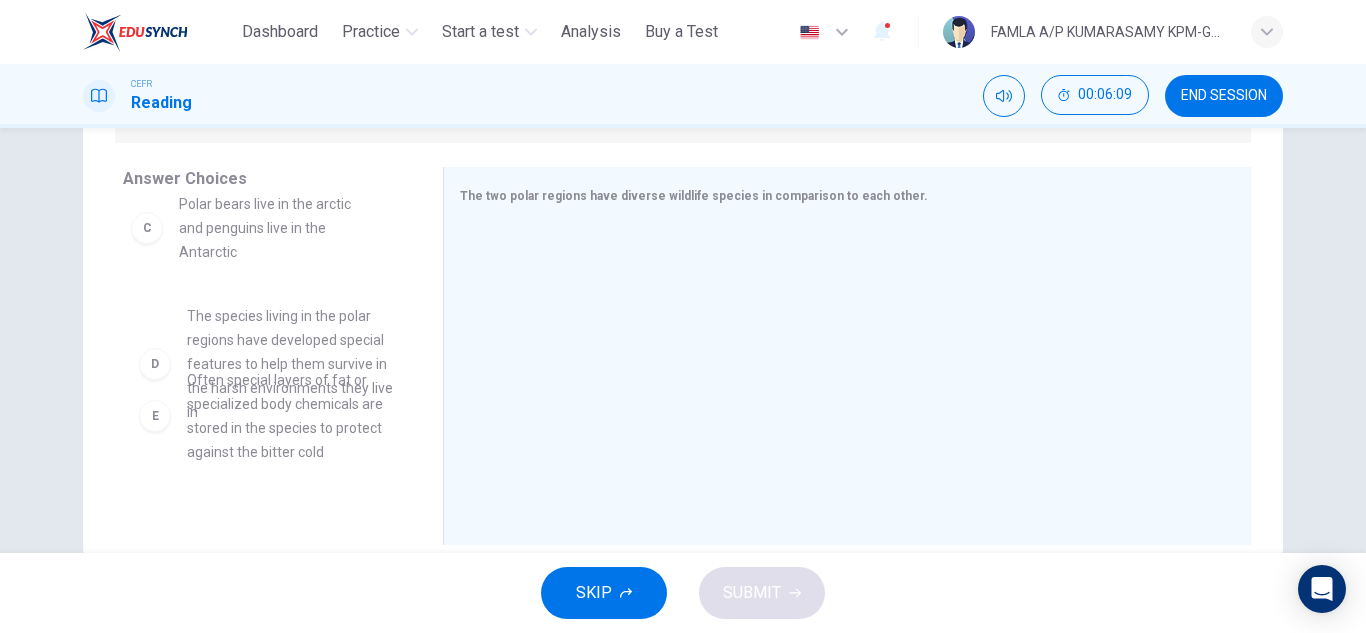 scroll, scrollTop: 227, scrollLeft: 0, axis: vertical 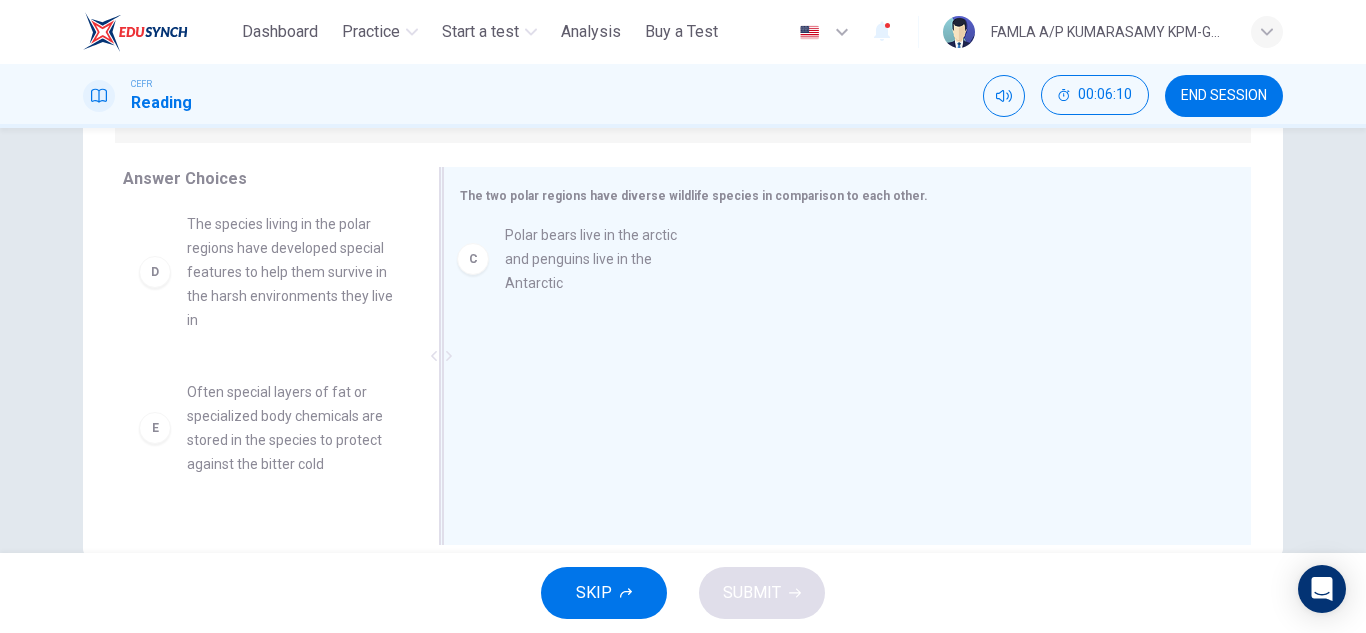 drag, startPoint x: 220, startPoint y: 238, endPoint x: 538, endPoint y: 259, distance: 318.69263 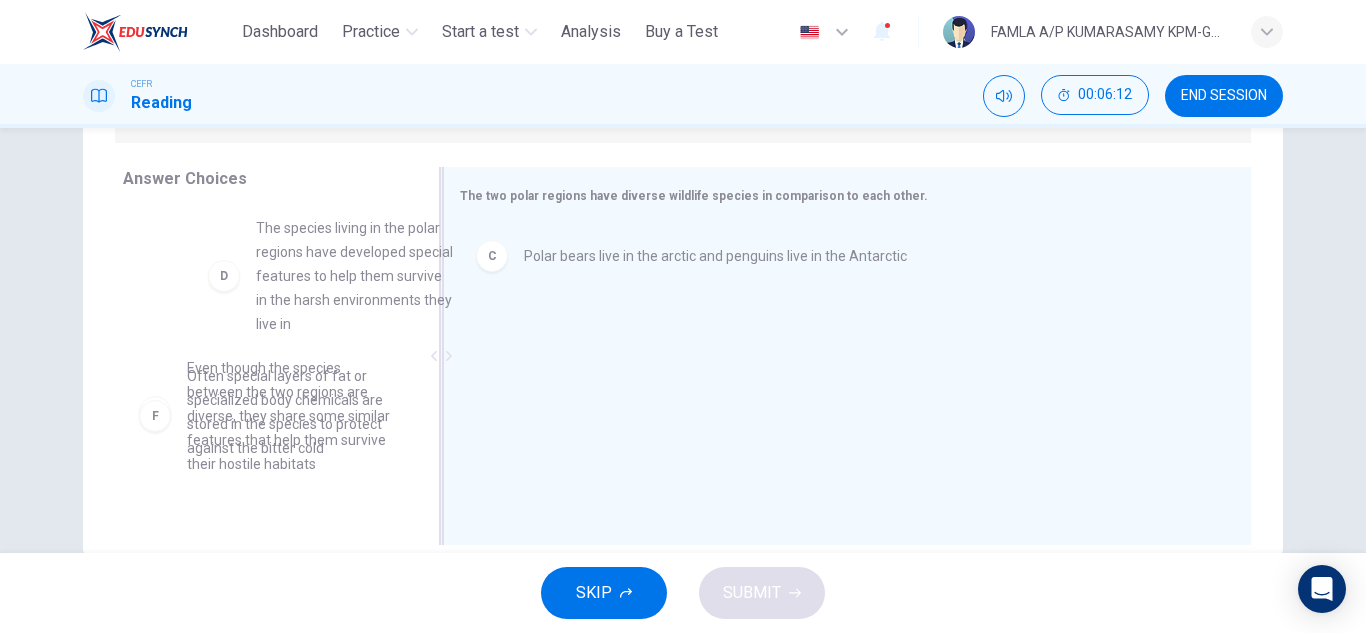 scroll, scrollTop: 224, scrollLeft: 0, axis: vertical 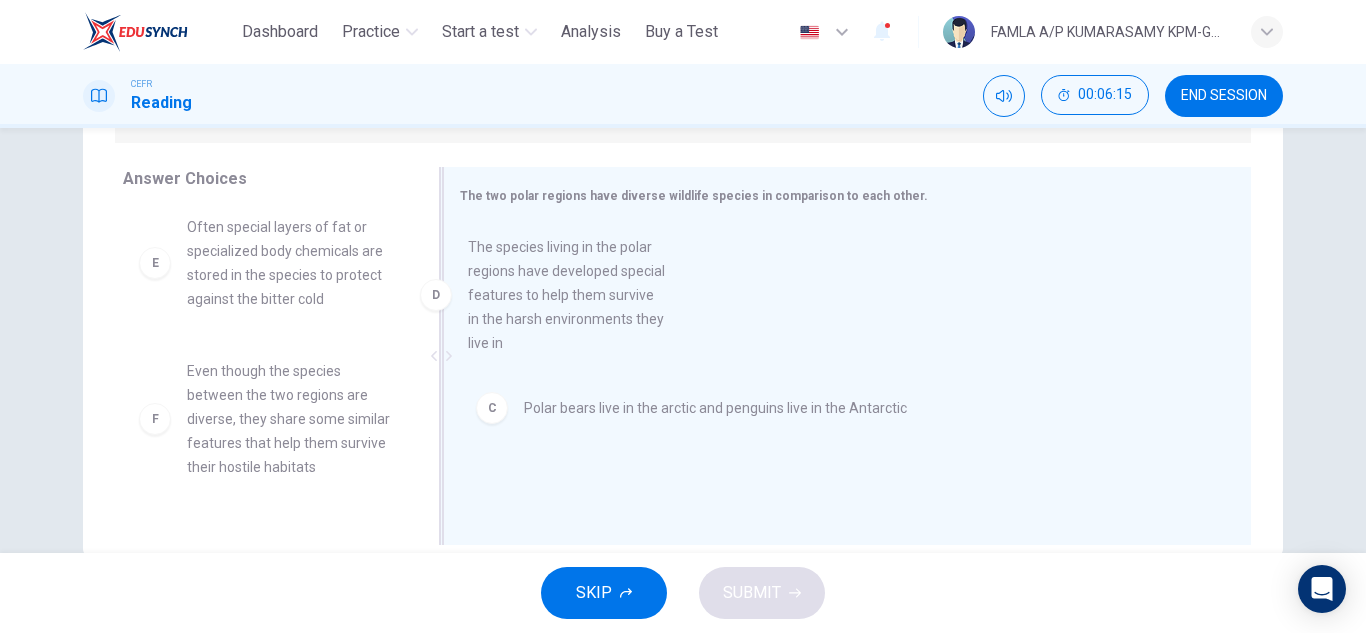 drag, startPoint x: 322, startPoint y: 255, endPoint x: 620, endPoint y: 278, distance: 298.88626 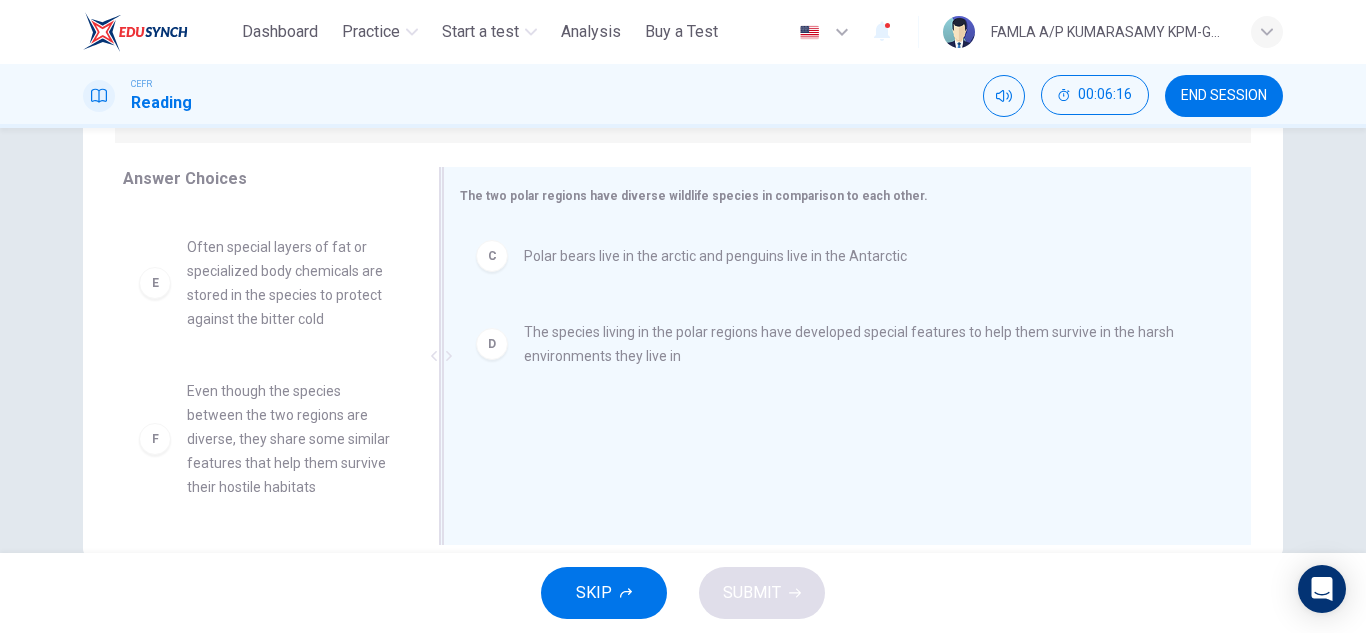 scroll, scrollTop: 204, scrollLeft: 0, axis: vertical 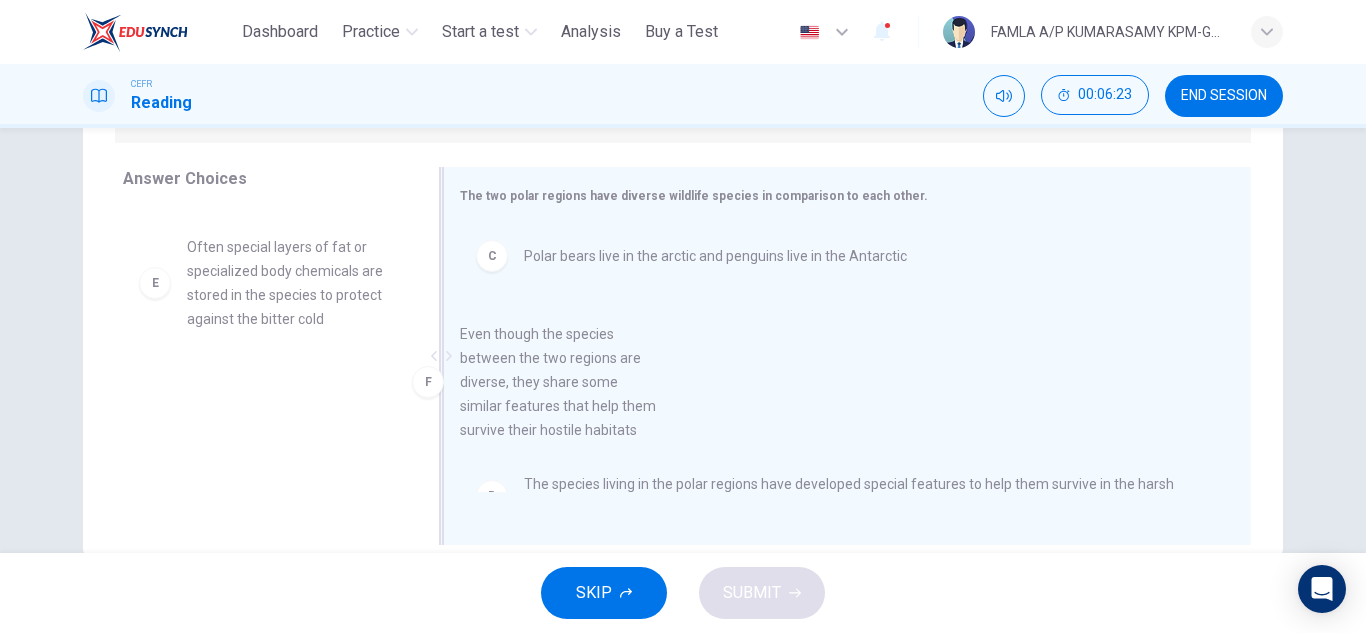 drag, startPoint x: 260, startPoint y: 471, endPoint x: 559, endPoint y: 410, distance: 305.15897 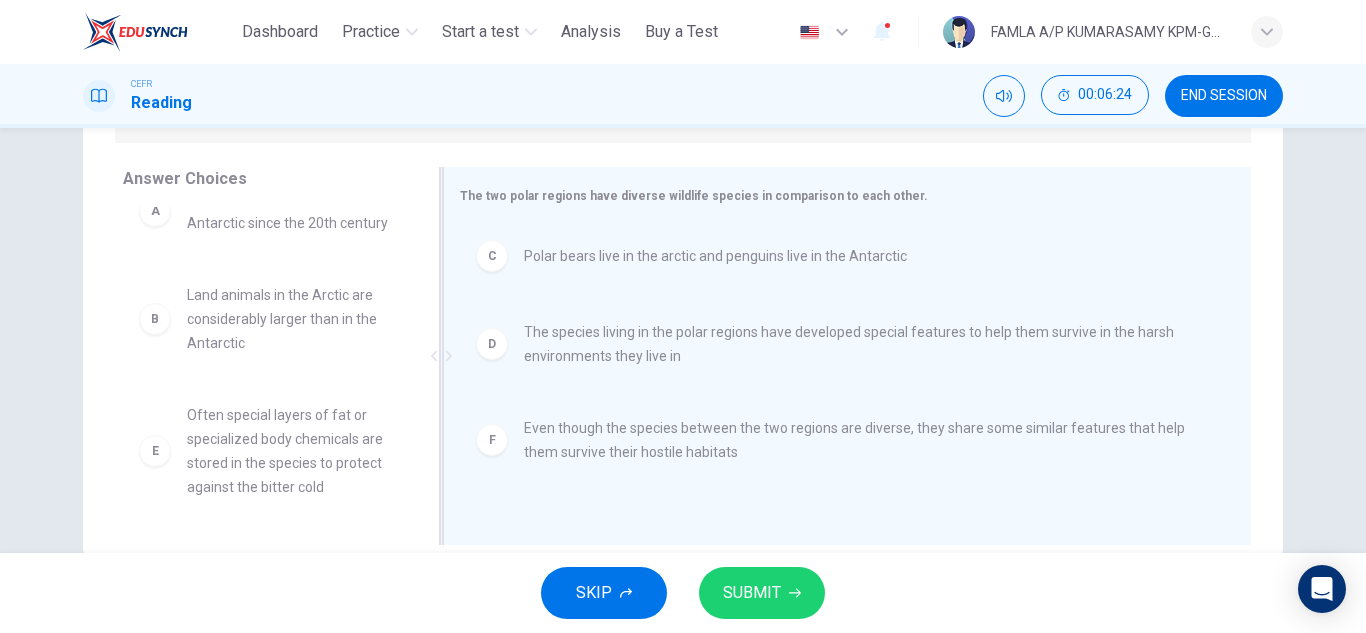 scroll, scrollTop: 36, scrollLeft: 0, axis: vertical 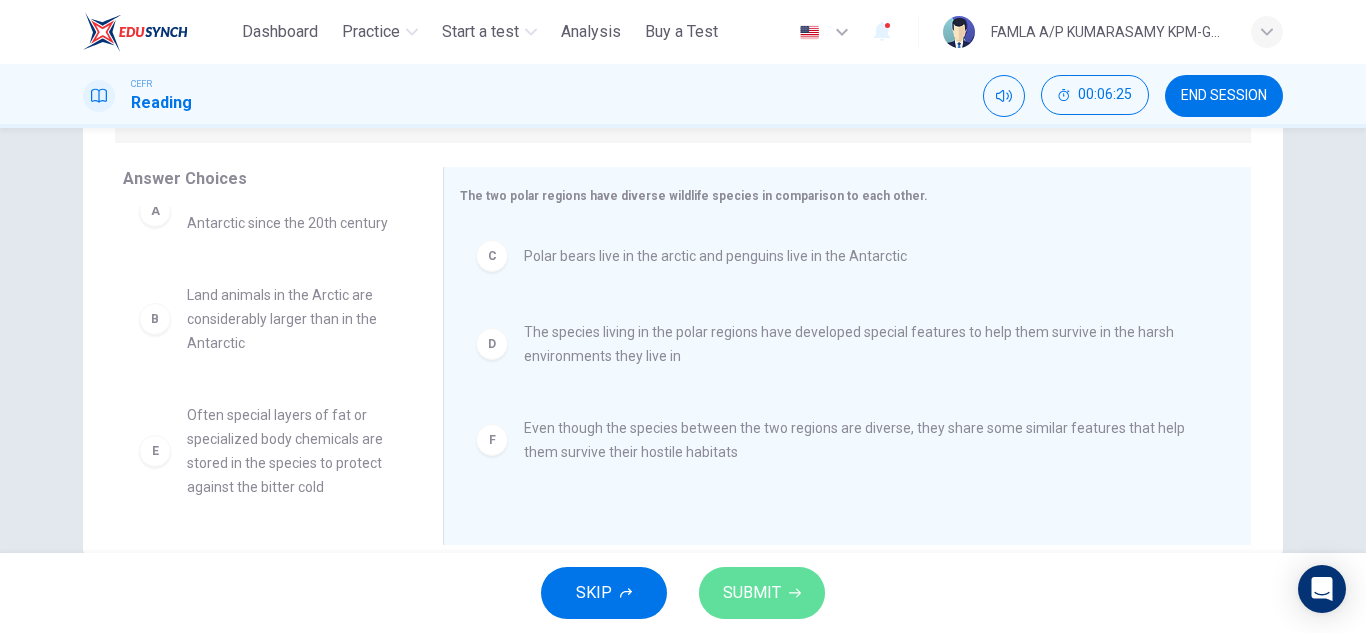 click on "SUBMIT" at bounding box center (752, 593) 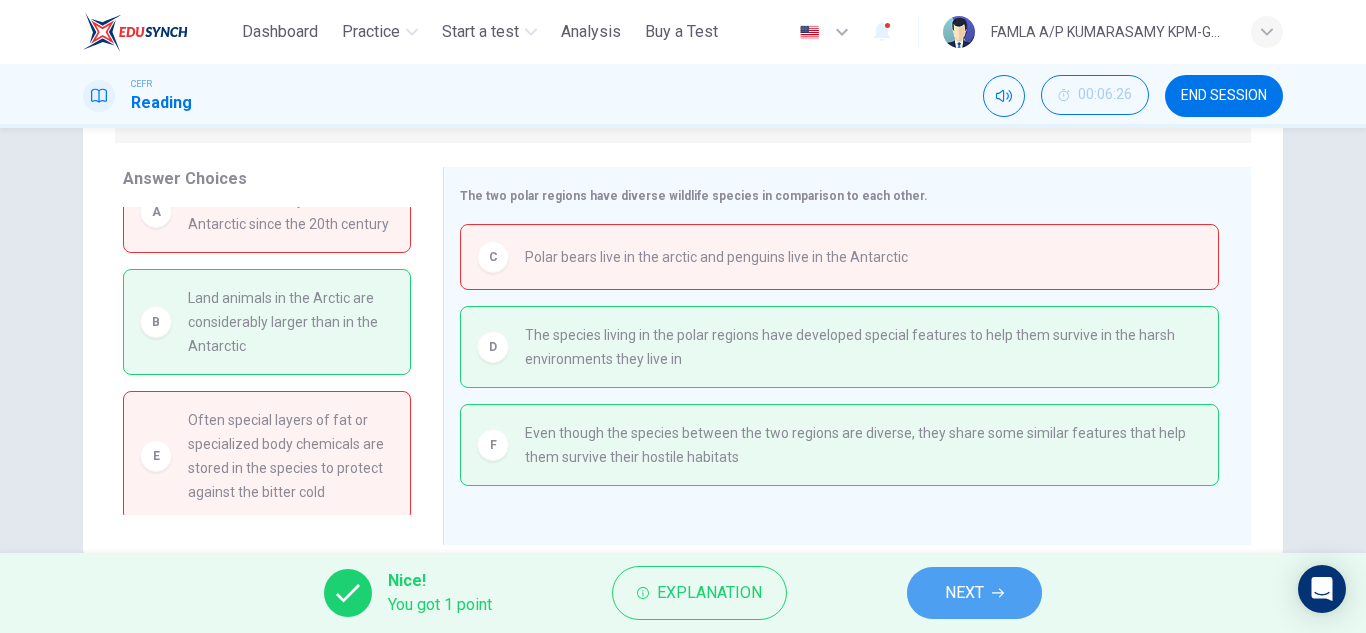 click on "NEXT" at bounding box center [974, 593] 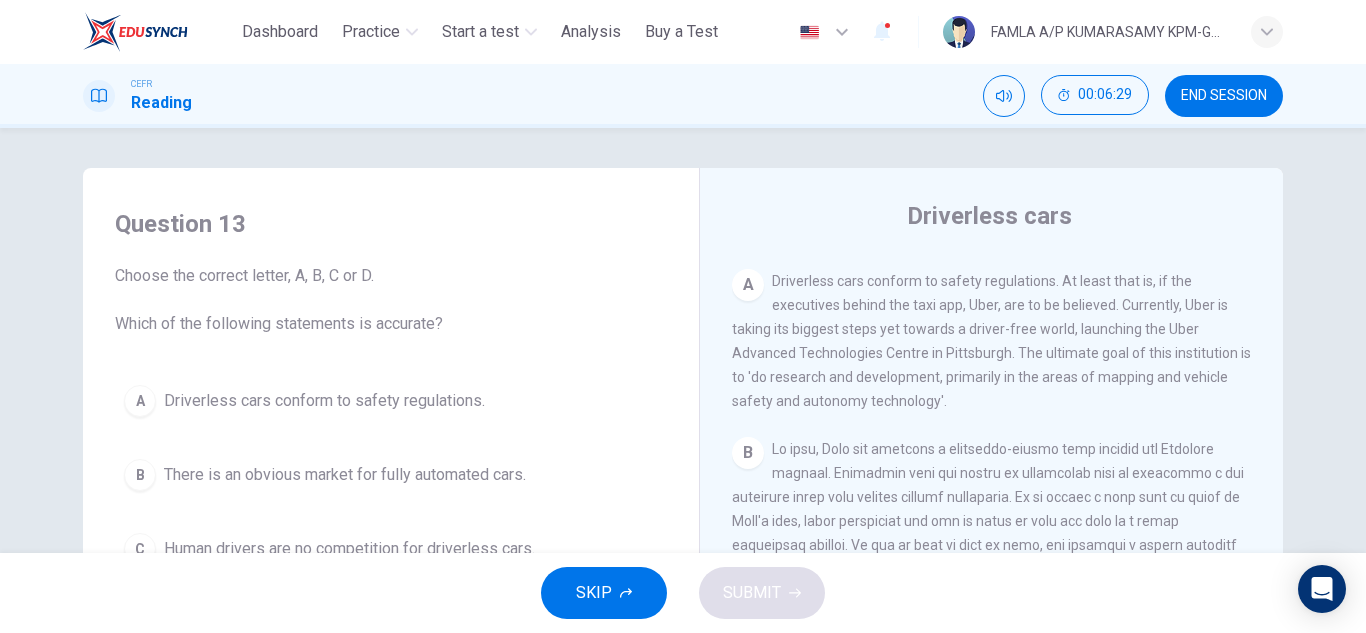 scroll, scrollTop: 354, scrollLeft: 0, axis: vertical 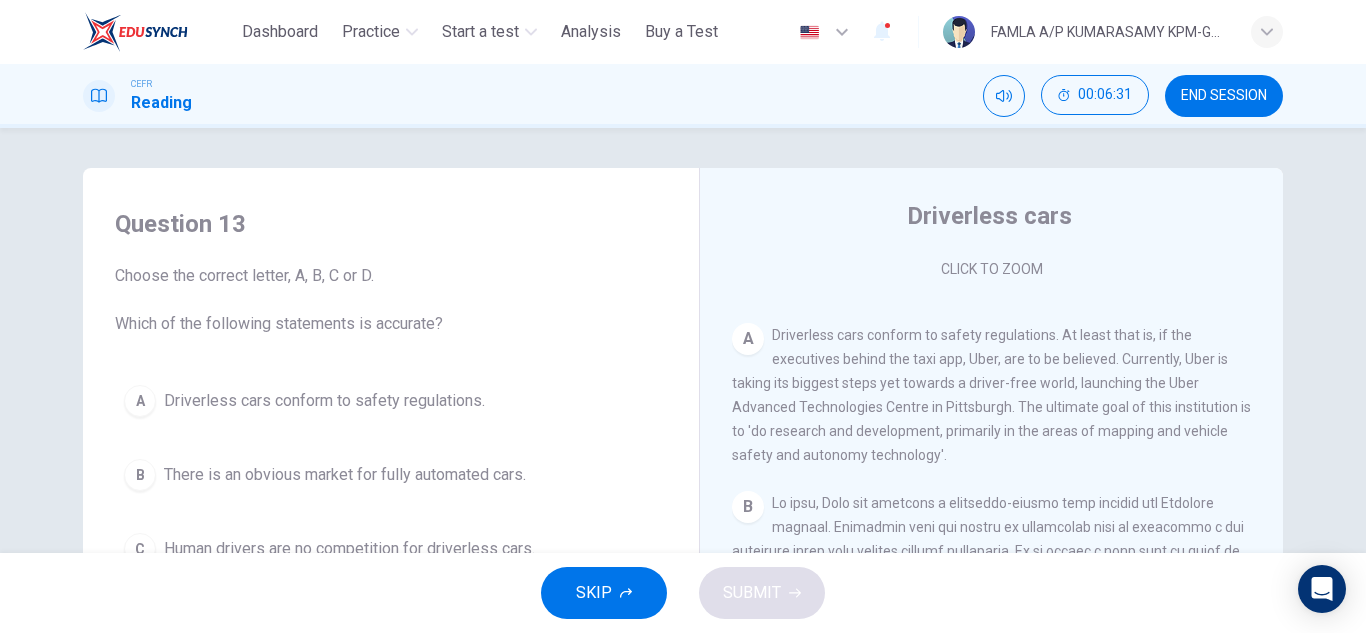 drag, startPoint x: 1365, startPoint y: 111, endPoint x: 1358, endPoint y: 197, distance: 86.28442 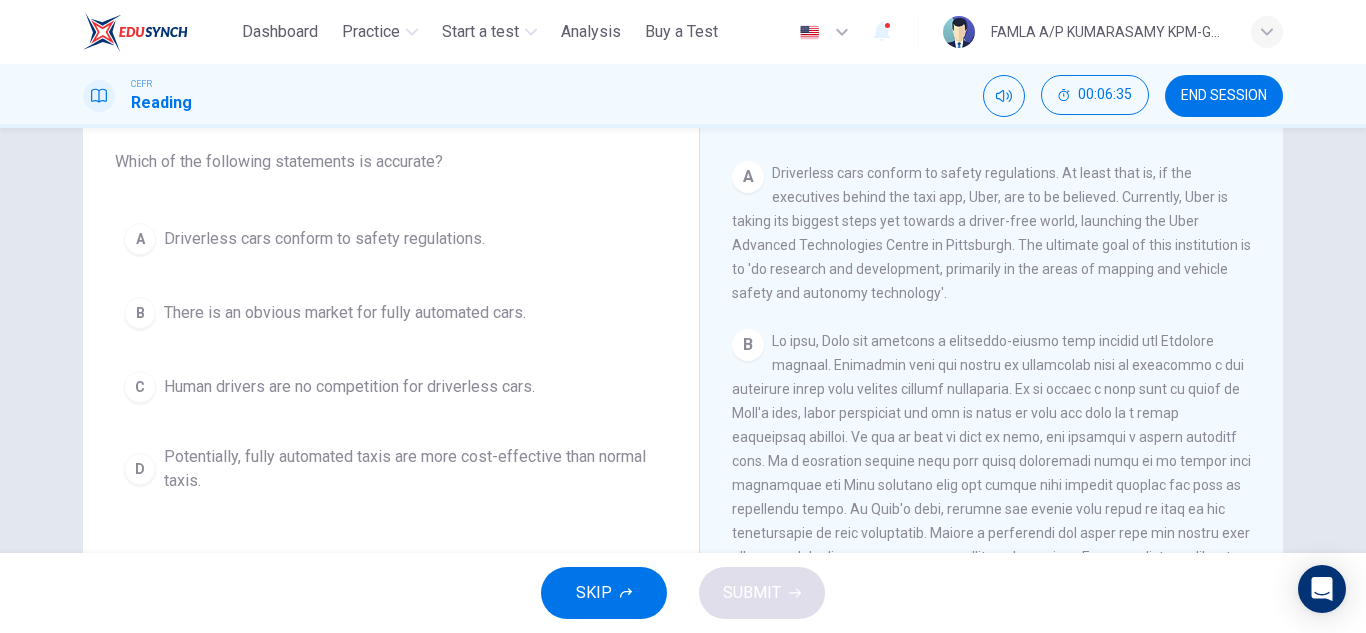 scroll, scrollTop: 130, scrollLeft: 0, axis: vertical 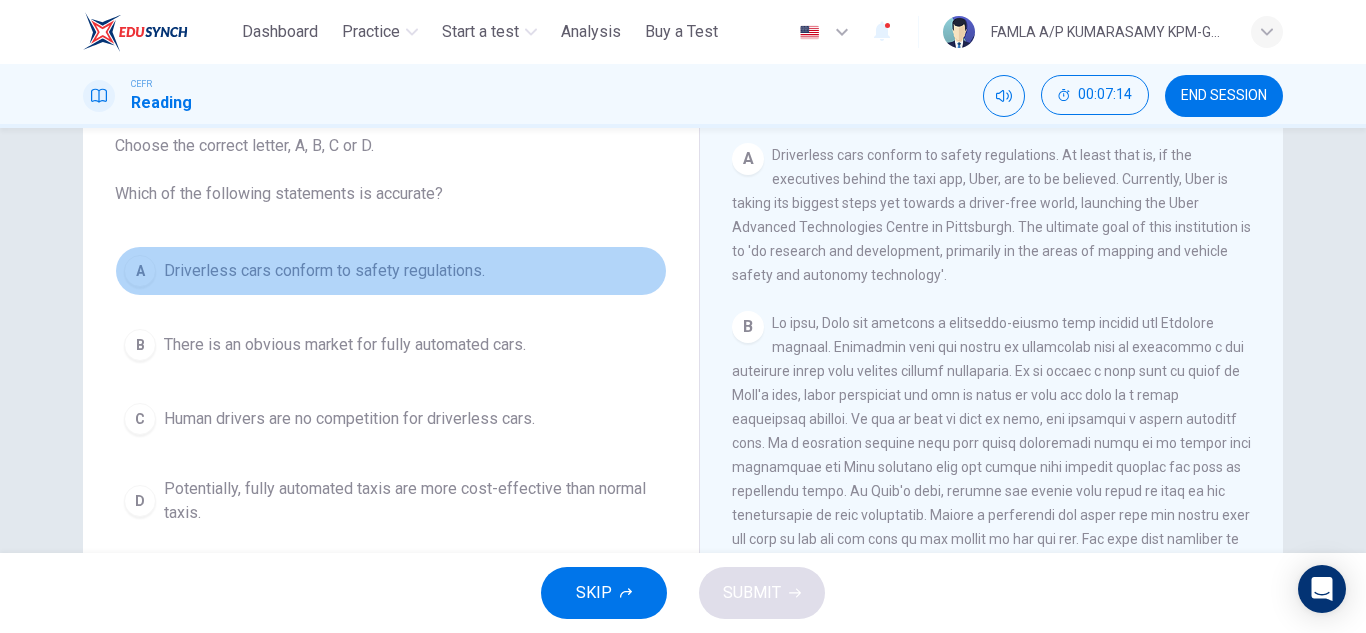 click on "Driverless cars conform to safety regulations." at bounding box center (324, 271) 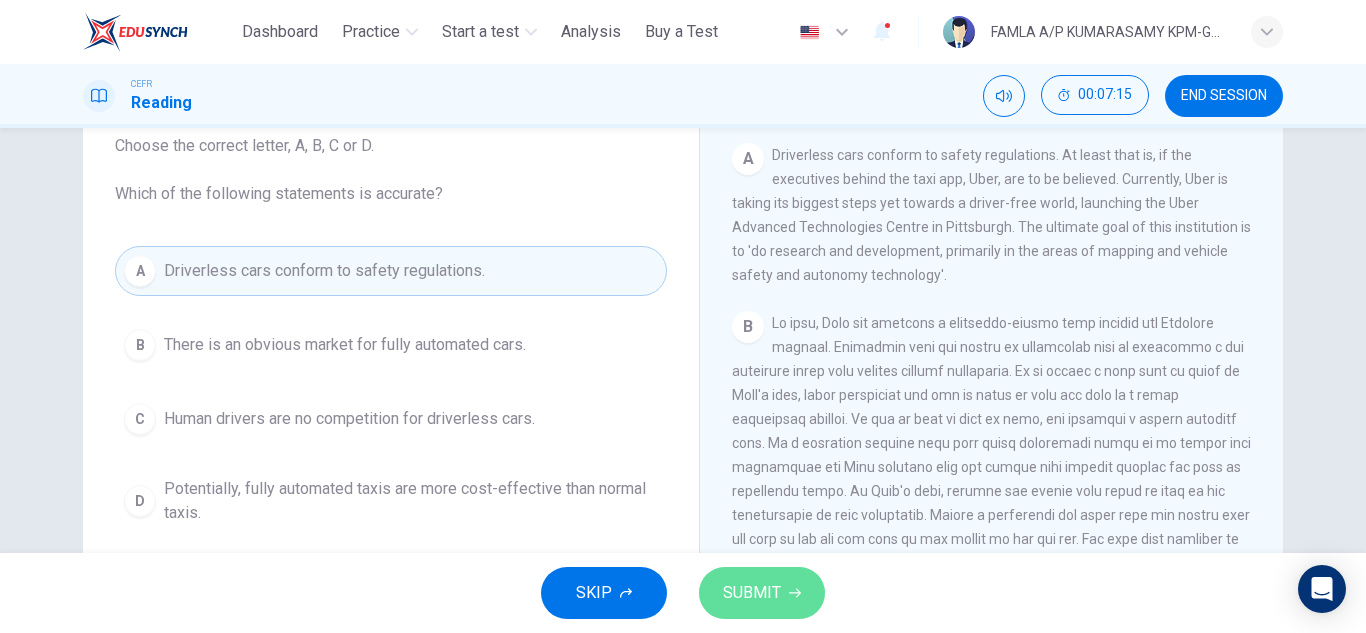 click on "SUBMIT" at bounding box center [762, 593] 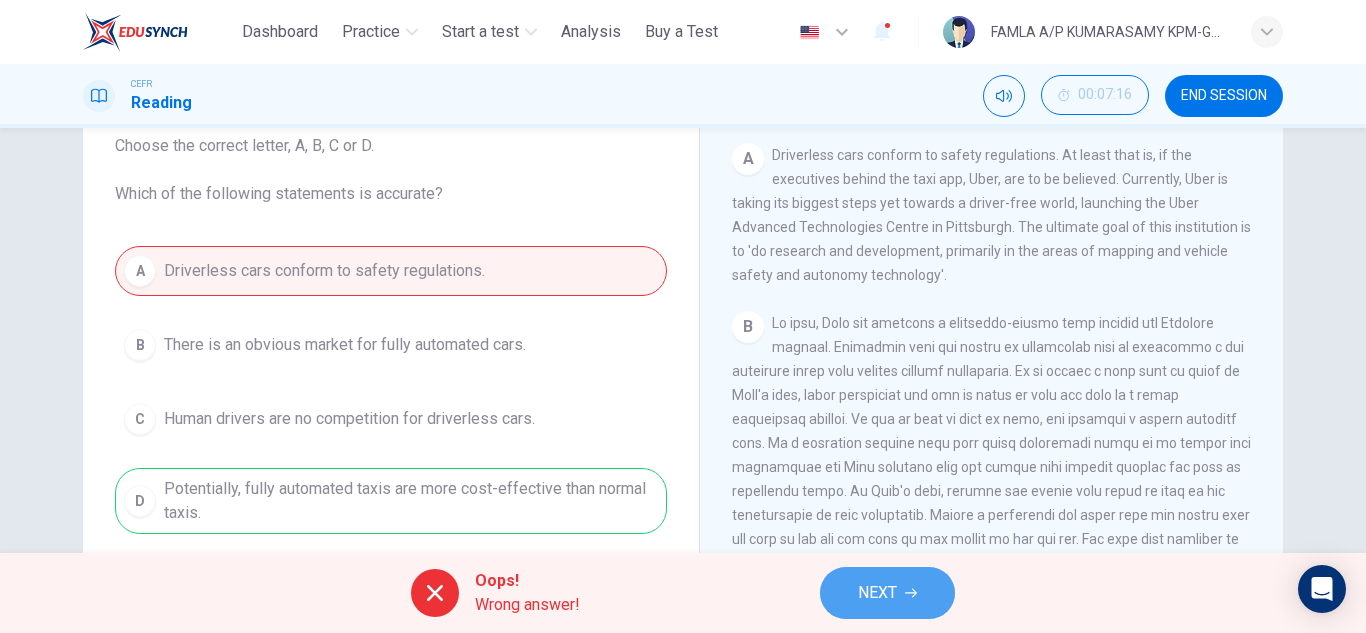 click 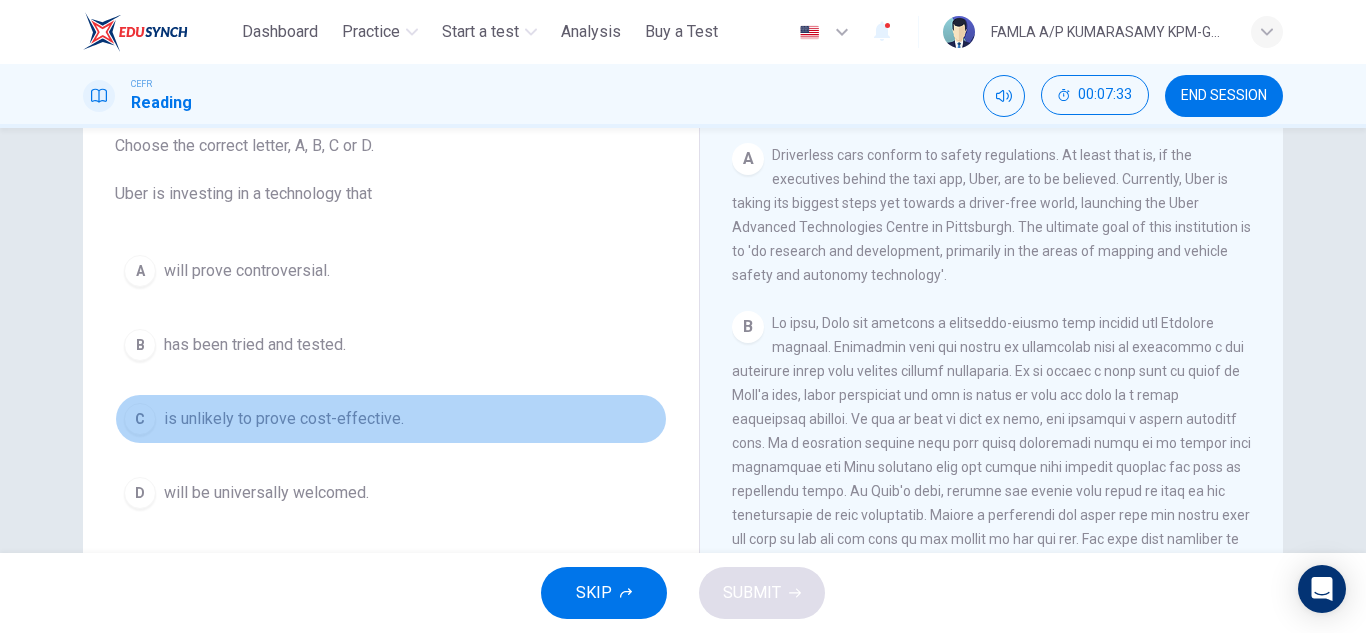 click on "C is unlikely to prove cost-effective." at bounding box center (391, 419) 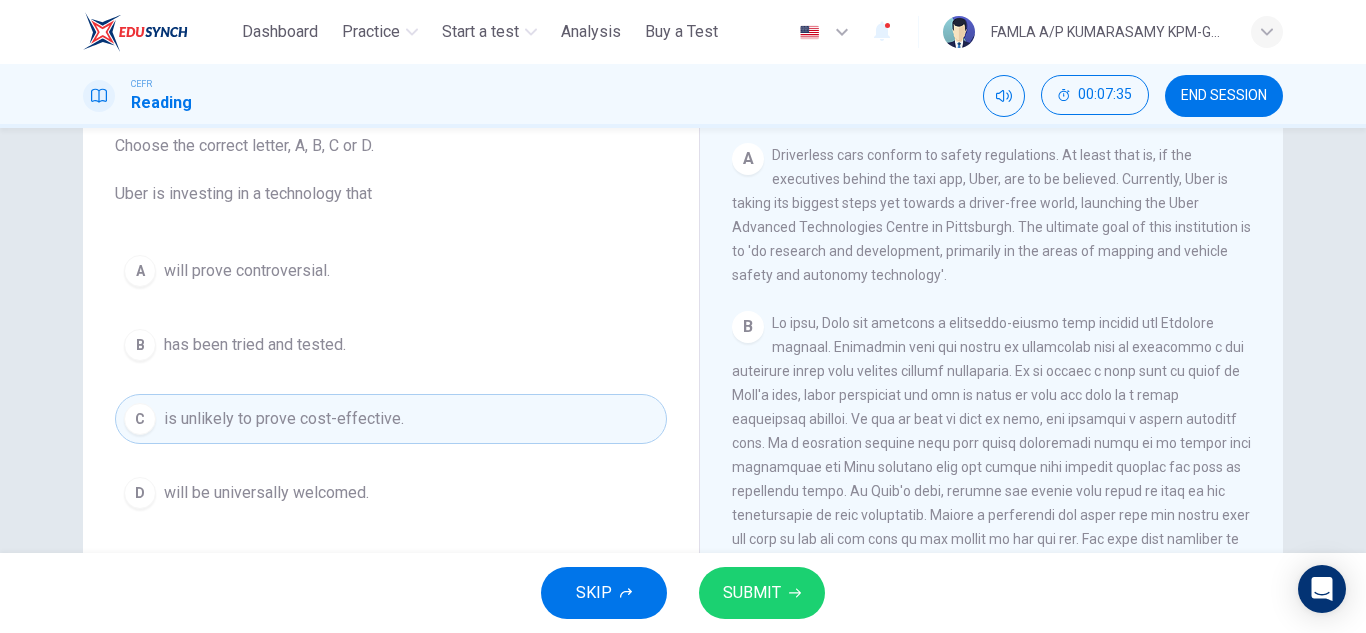 click on "SUBMIT" at bounding box center (752, 593) 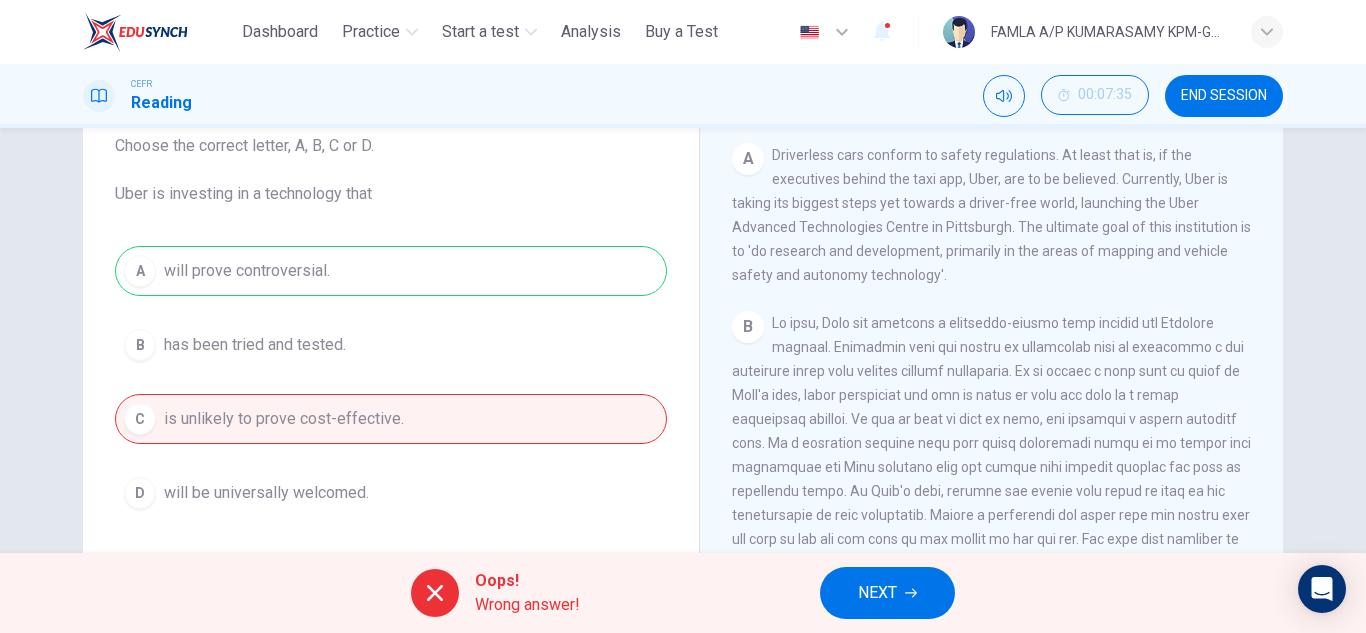 click 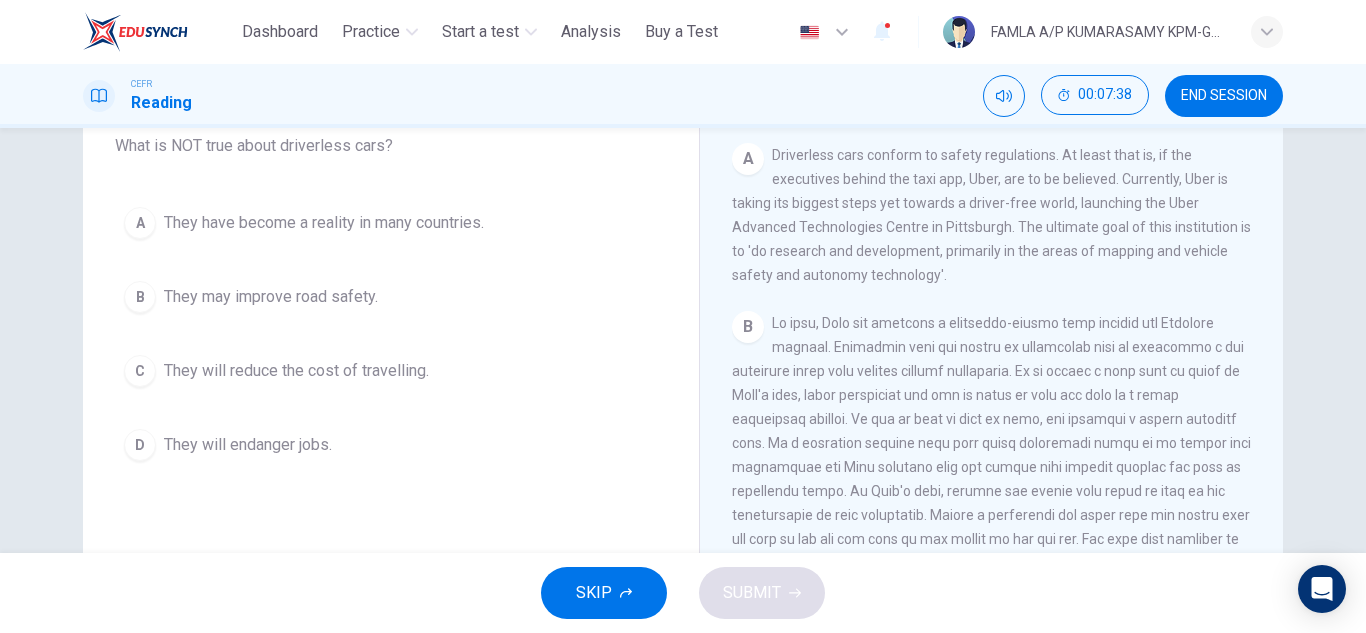 scroll, scrollTop: 0, scrollLeft: 0, axis: both 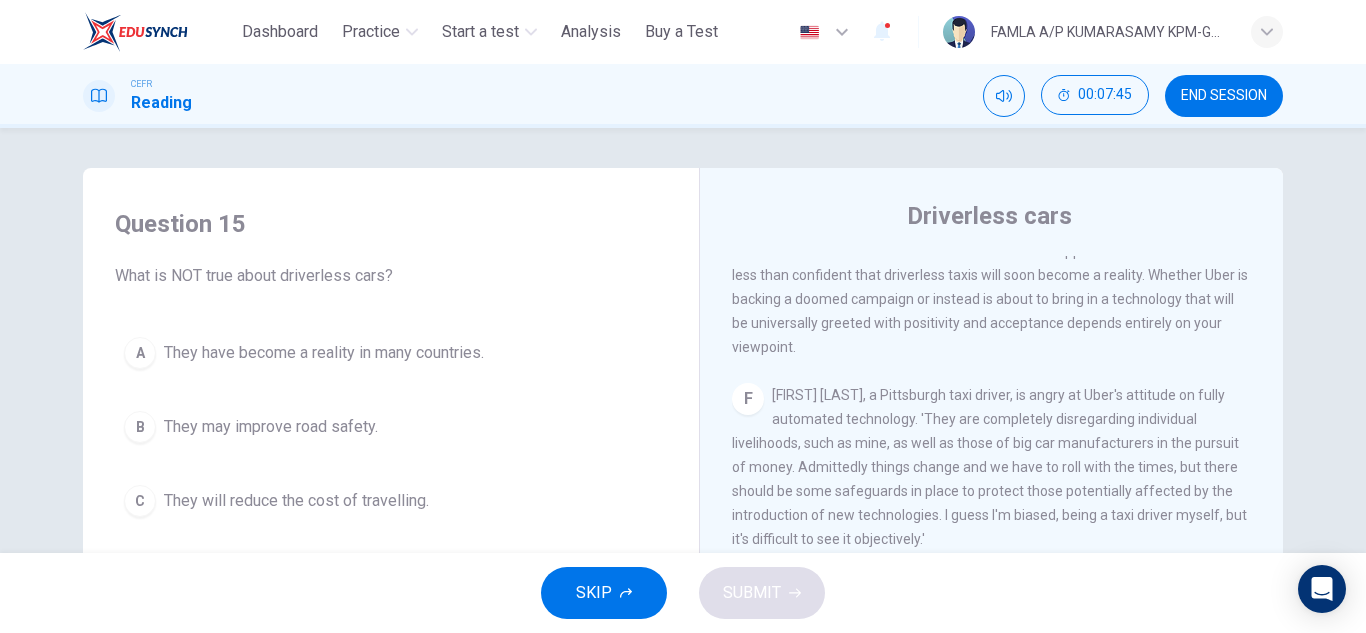 click on "Driverless cars CLICK TO ZOOM Click to Zoom A Driverless are likely to become reality. At least that is, if the executives behind the taxi app, Uber, are to be believed. Currently, Uber is taking its biggest steps yet towards a driver-free world, launching the Uber Advanced Technologies Centre in Pittsburgh. The ultimate goal of this institution is to 'do research and development, primarily in the areas of mapping and vehicle safety and autonomy technology'. B C Not everyone will benefit however from this technology, the car industry being an obvious example. Not surprisingly, the industry views the concept of selt-driving cars with a sense of growing alarm. Such technology could well prove the death knell for private car ownership. As a result, the industry is dragging its feet over the manufacture and introduction of fully automated vehicles onto the market, due to commercial issues. D E F G H" at bounding box center [991, 531] 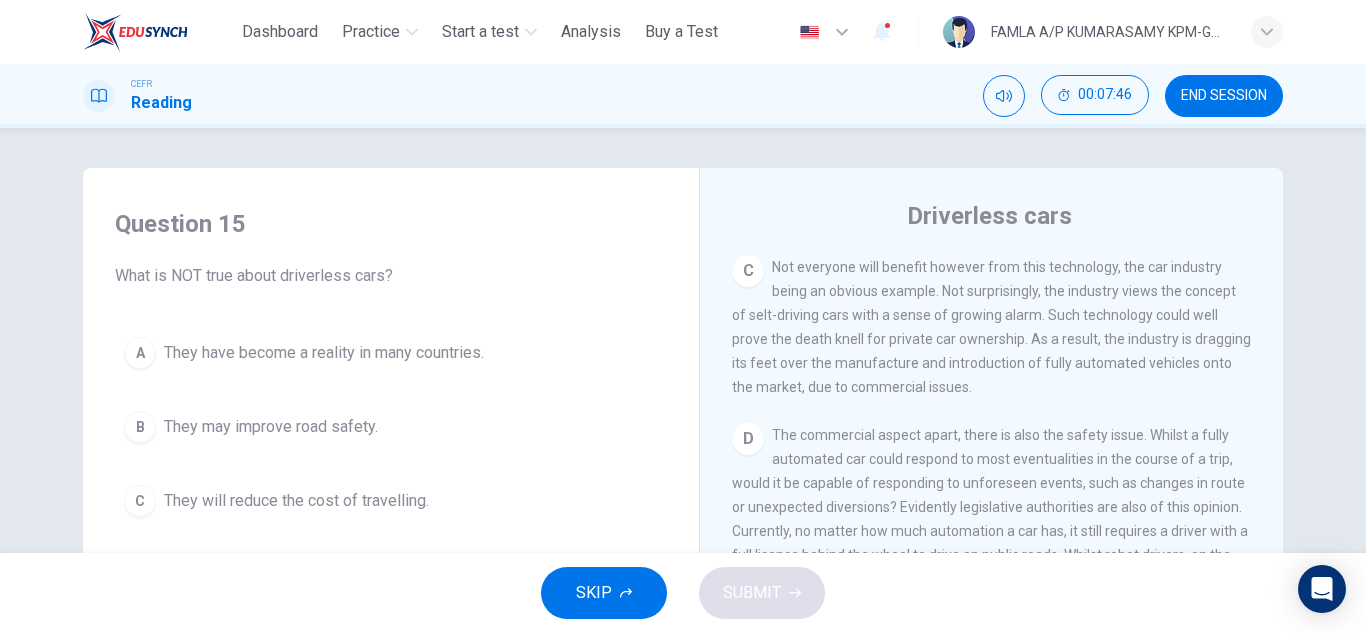 scroll, scrollTop: 419, scrollLeft: 0, axis: vertical 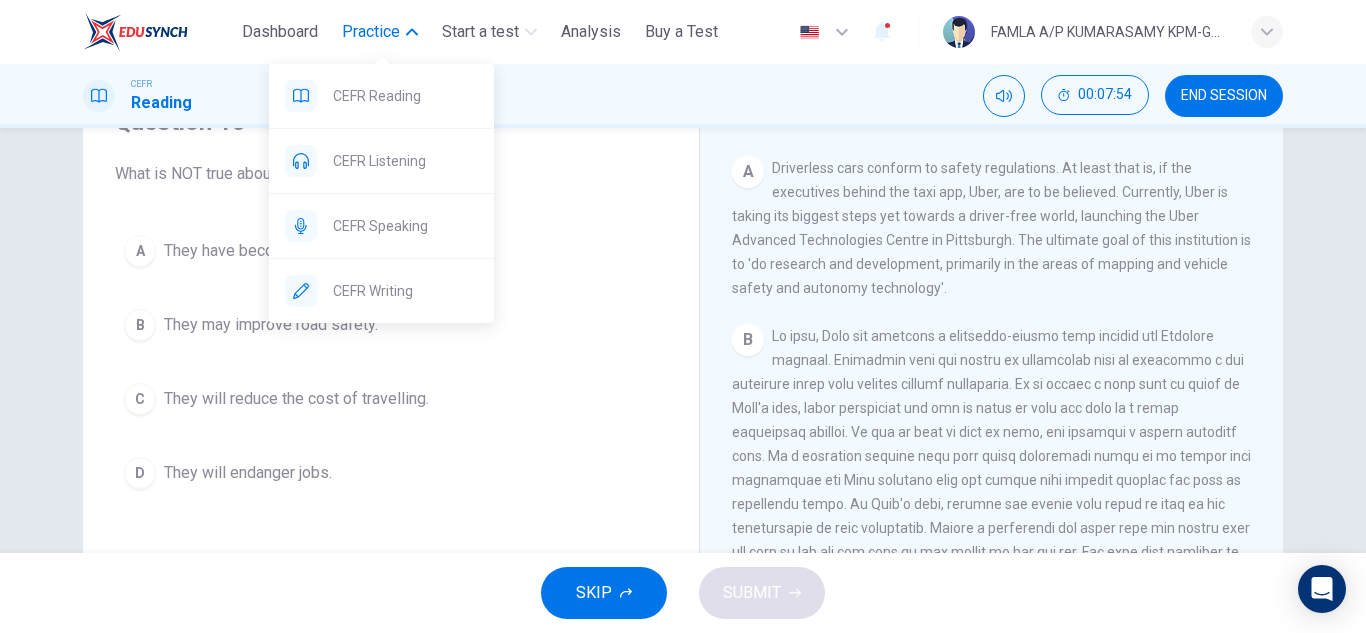 click on "Practice" at bounding box center (380, 32) 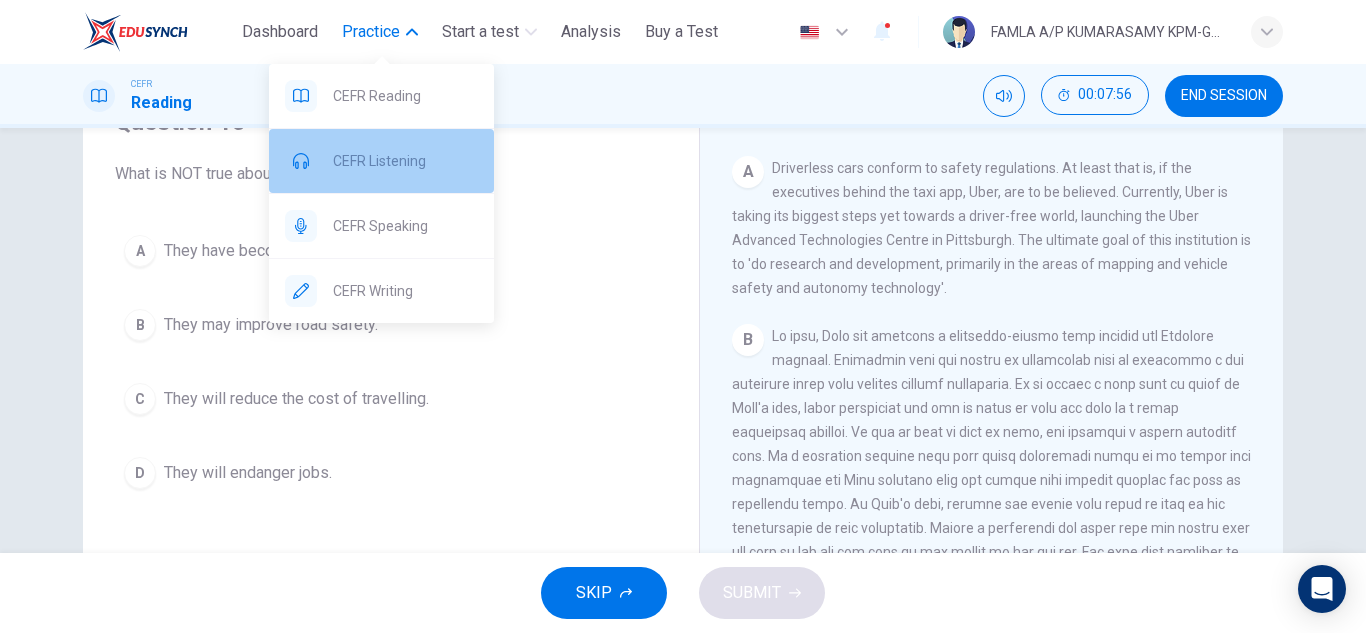 click on "CEFR Listening" at bounding box center (405, 161) 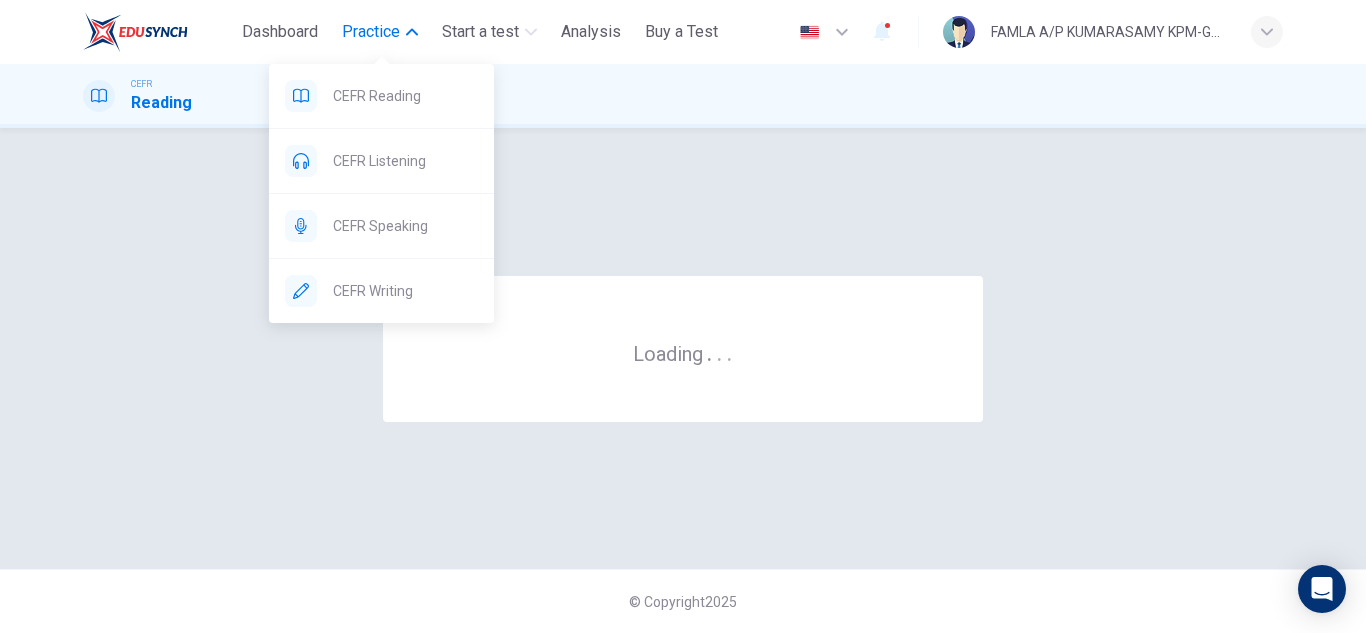 scroll, scrollTop: 0, scrollLeft: 0, axis: both 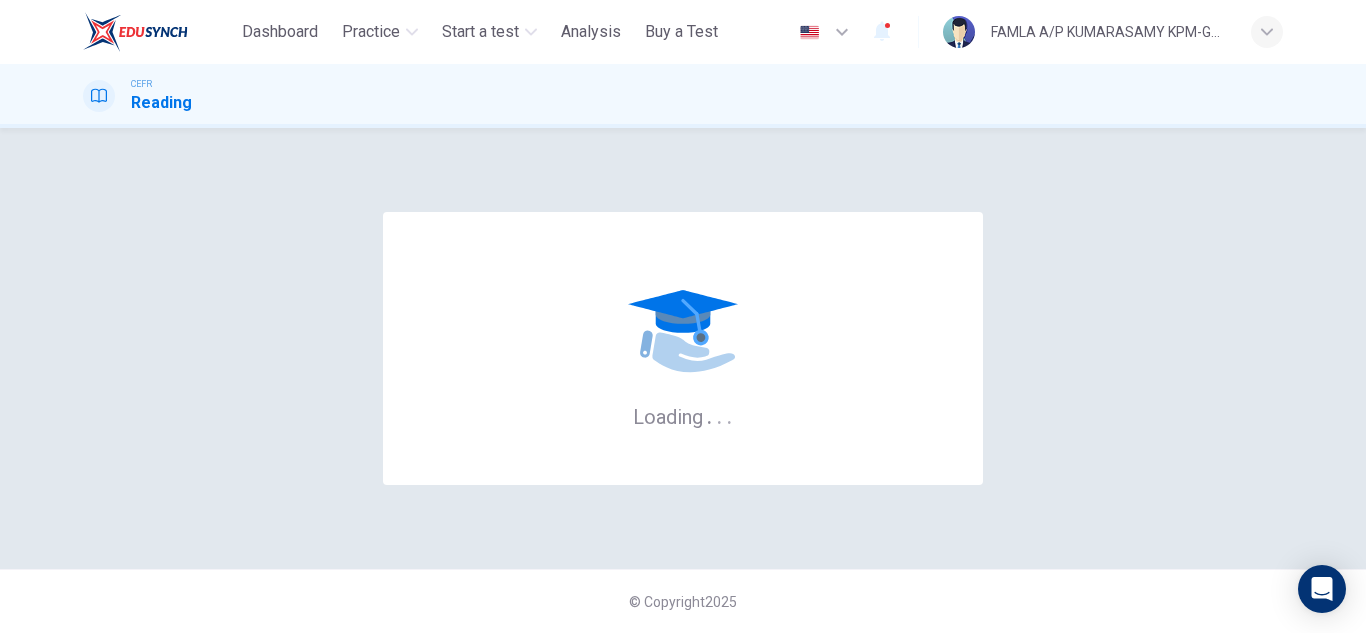 click on "Dashboard Practice Start a test Analysis Buy a Test" at bounding box center (404, 32) 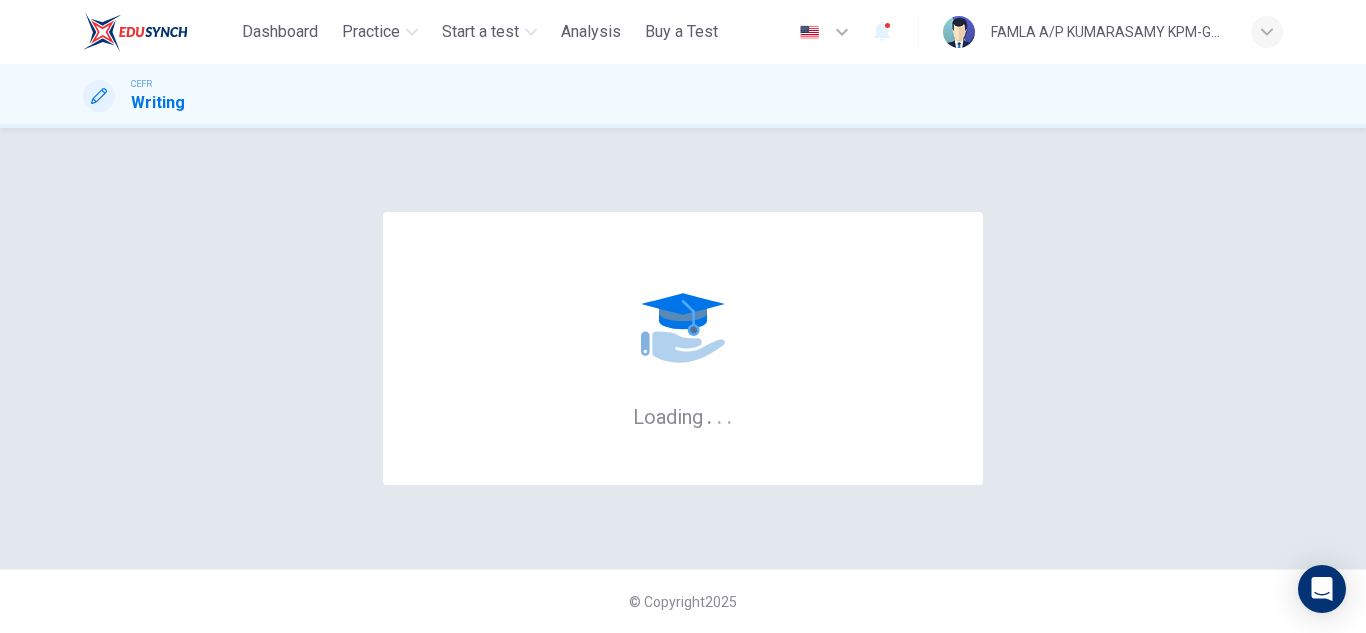 scroll, scrollTop: 0, scrollLeft: 0, axis: both 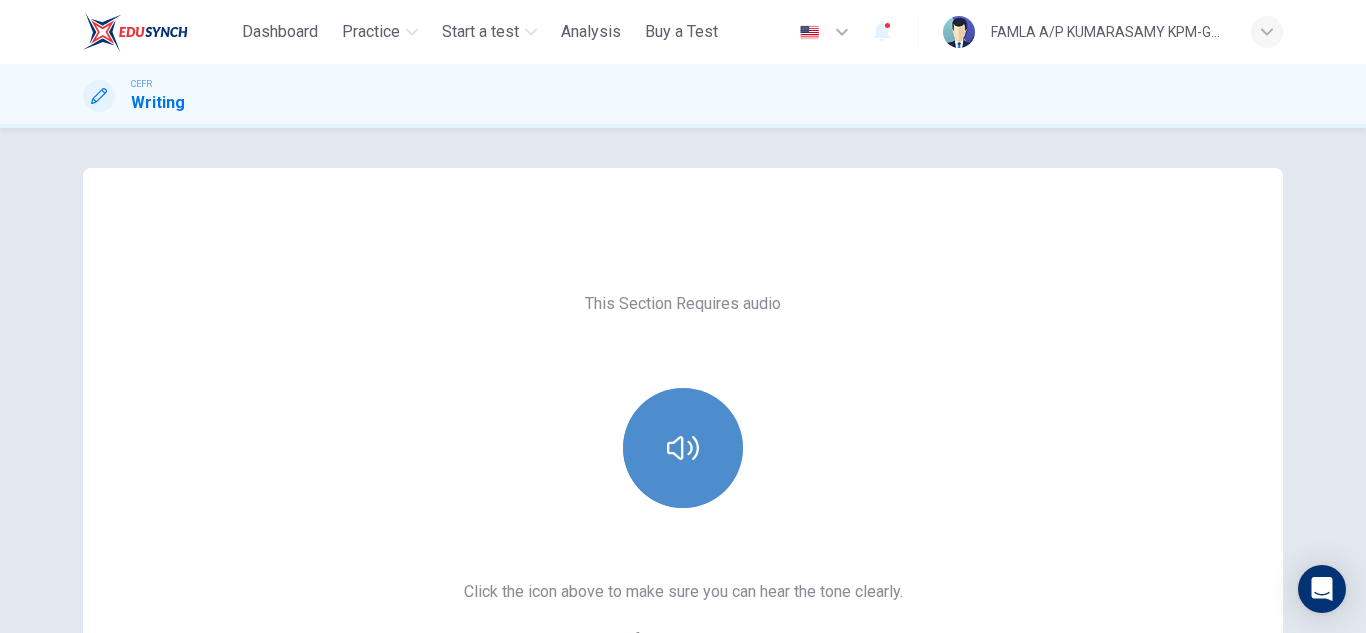click at bounding box center [683, 448] 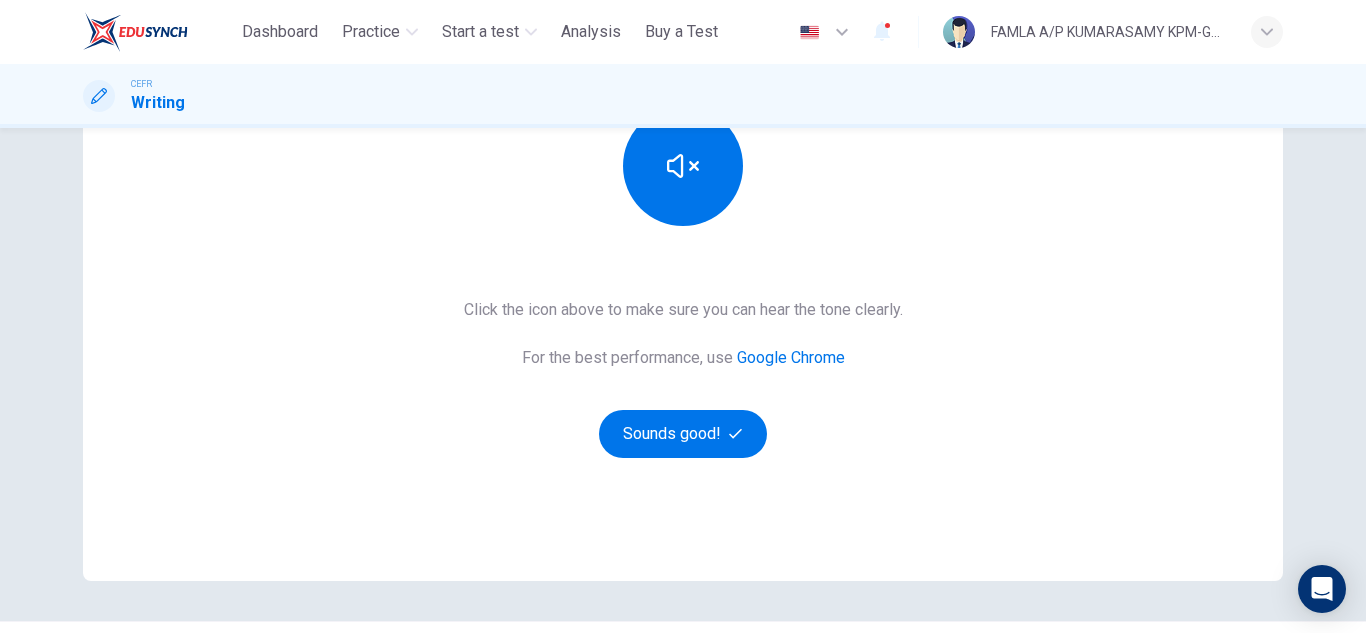 scroll, scrollTop: 334, scrollLeft: 0, axis: vertical 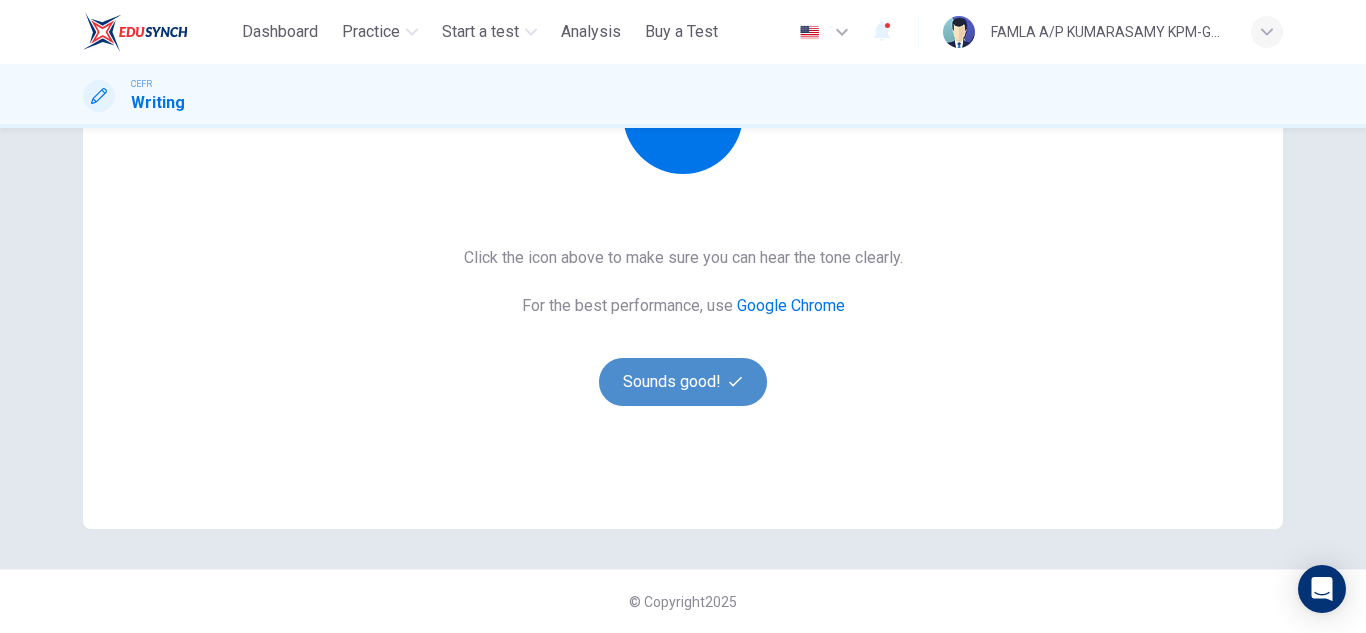 click on "Sounds good!" at bounding box center [683, 382] 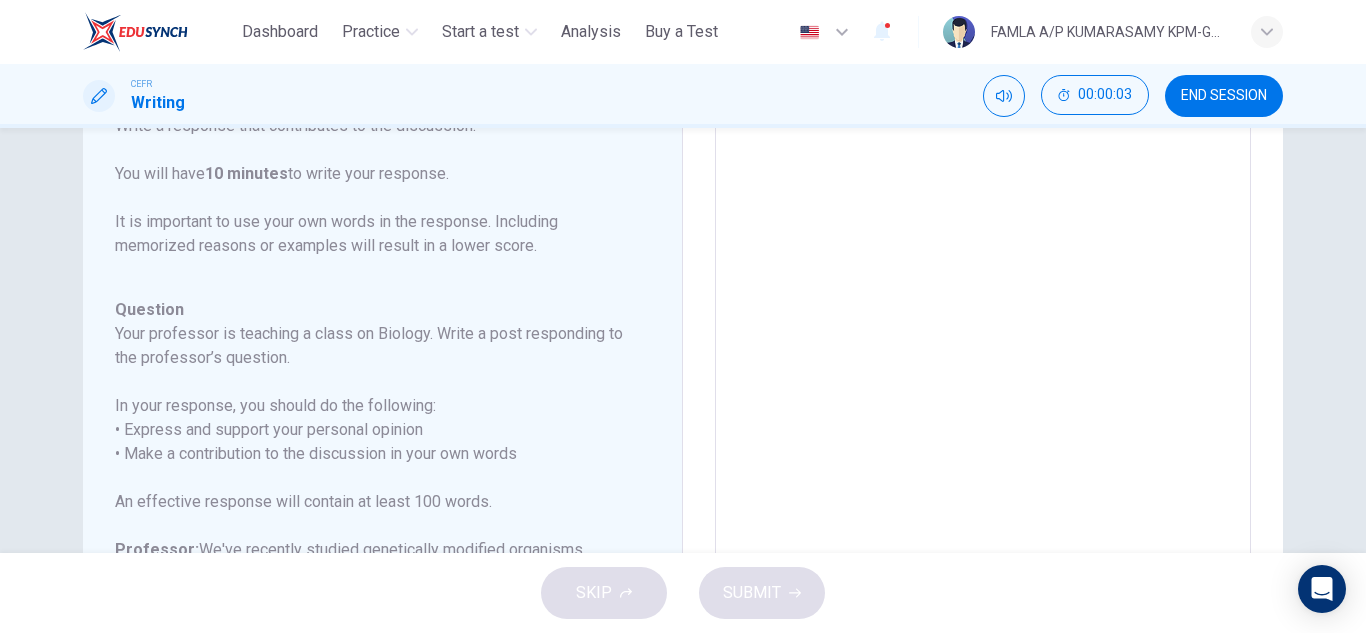 click on "Question   1 Question Type :   Writing for an Academic Discussion Directions For this task, you will read an online discussion. A professor has posted a question about a topic, and some classmates have responded with their ideas. Write a response that contributes to the discussion. You will have  10 minutes  to write your response.  It is important to use your own words in the response. Including memorized reasons or examples will result in a lower score. Question : Your professor is teaching a class on Biology. Write a post responding to the professor’s question. In your response, you should do the following:
• Express and support your personal opinion
• Make a contribution to the discussion in your own words An effective response will contain at least 100 words. Professor: [PERSON] :  I think the potential of GMOs to enhance food security and adapt to climate change makes them a vital tool. The key is to implement rigorous testing and monitoring. [PERSON] : Question Professor: [PERSON] : [PERSON] :" at bounding box center [390, 239] 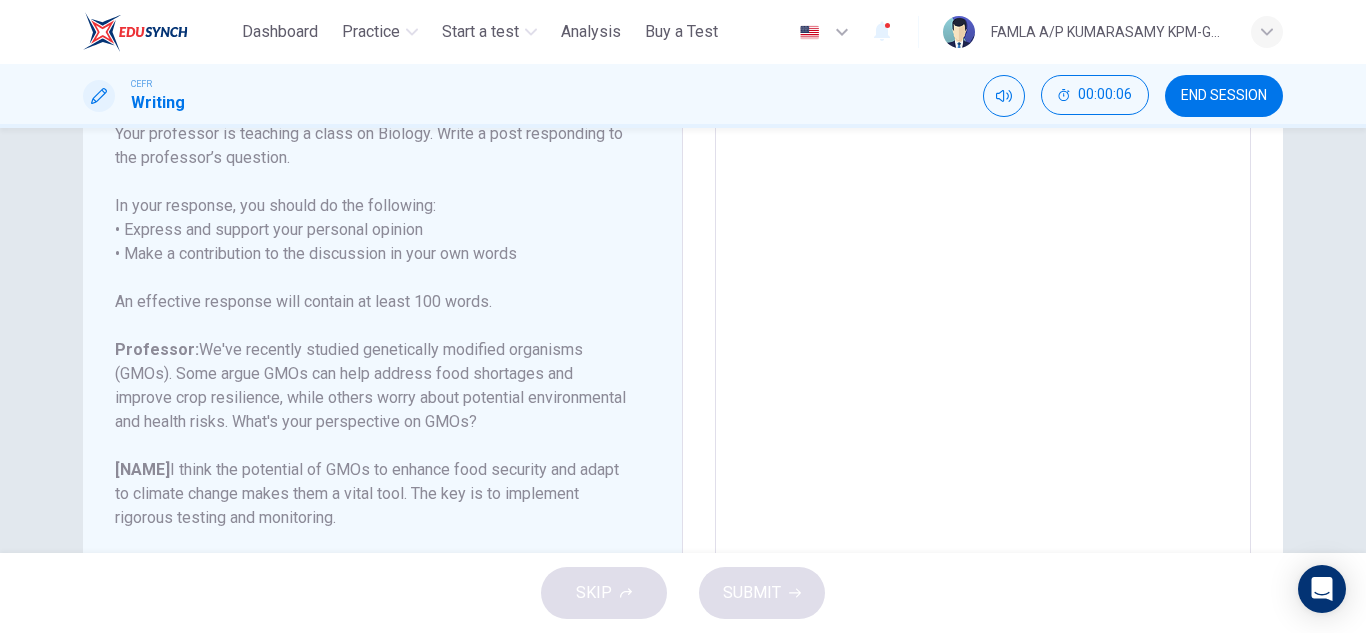 scroll, scrollTop: 222, scrollLeft: 0, axis: vertical 